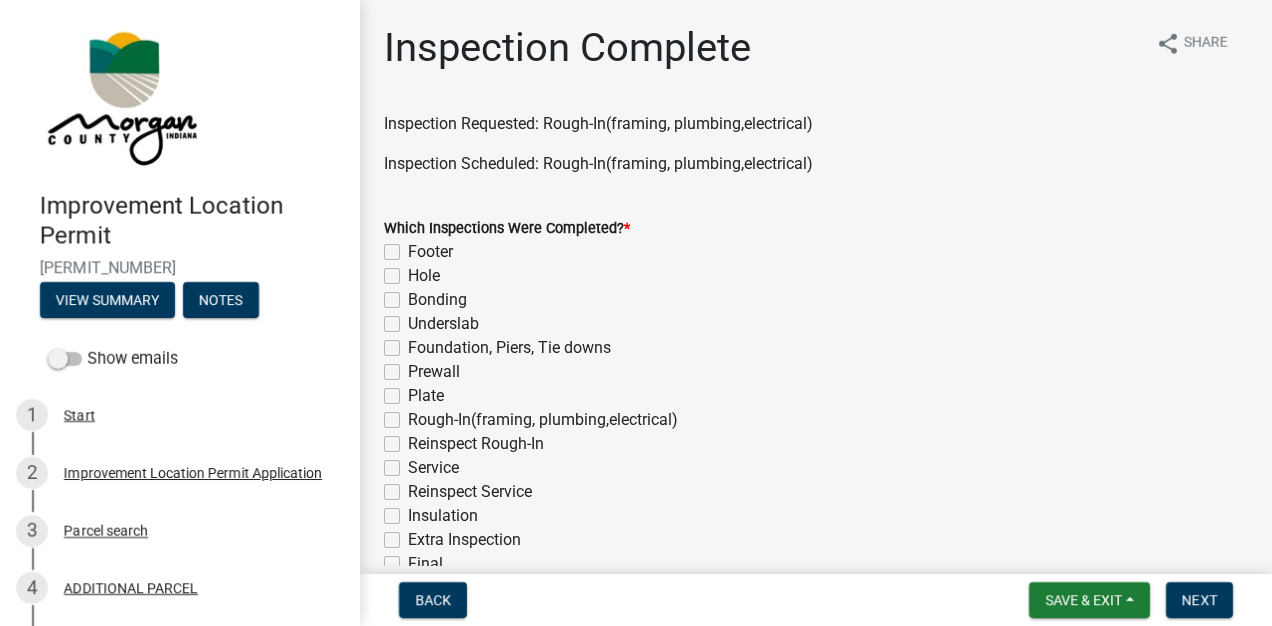 scroll, scrollTop: 0, scrollLeft: 0, axis: both 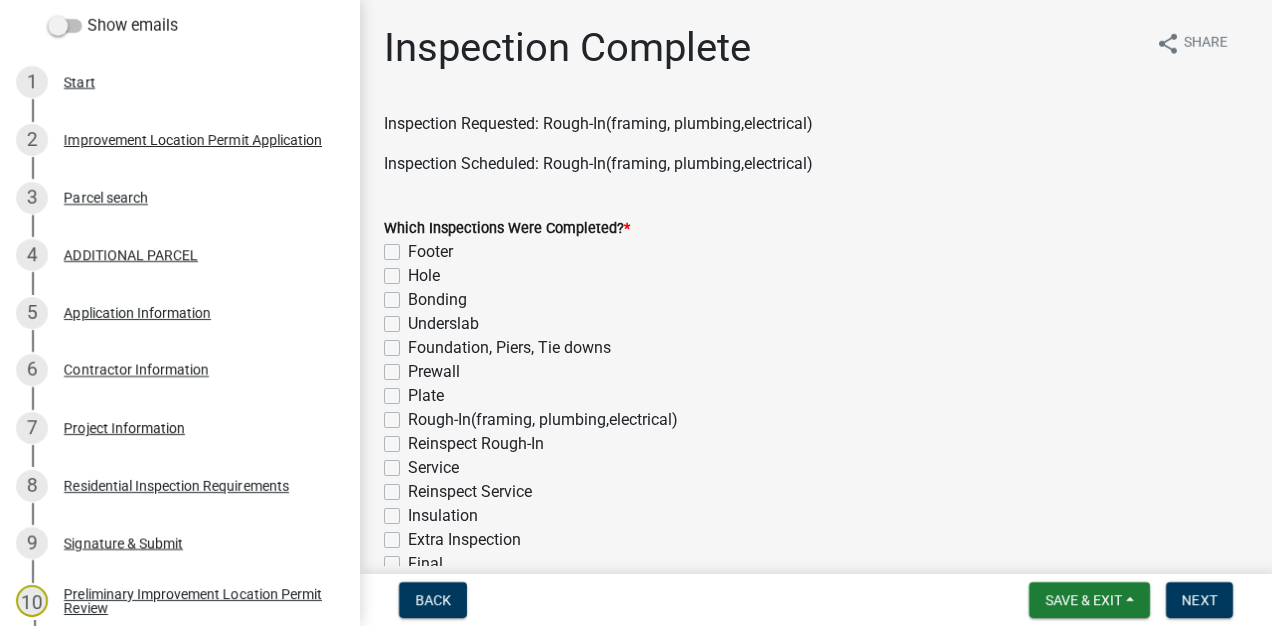 click on "Project Information" at bounding box center (124, 428) 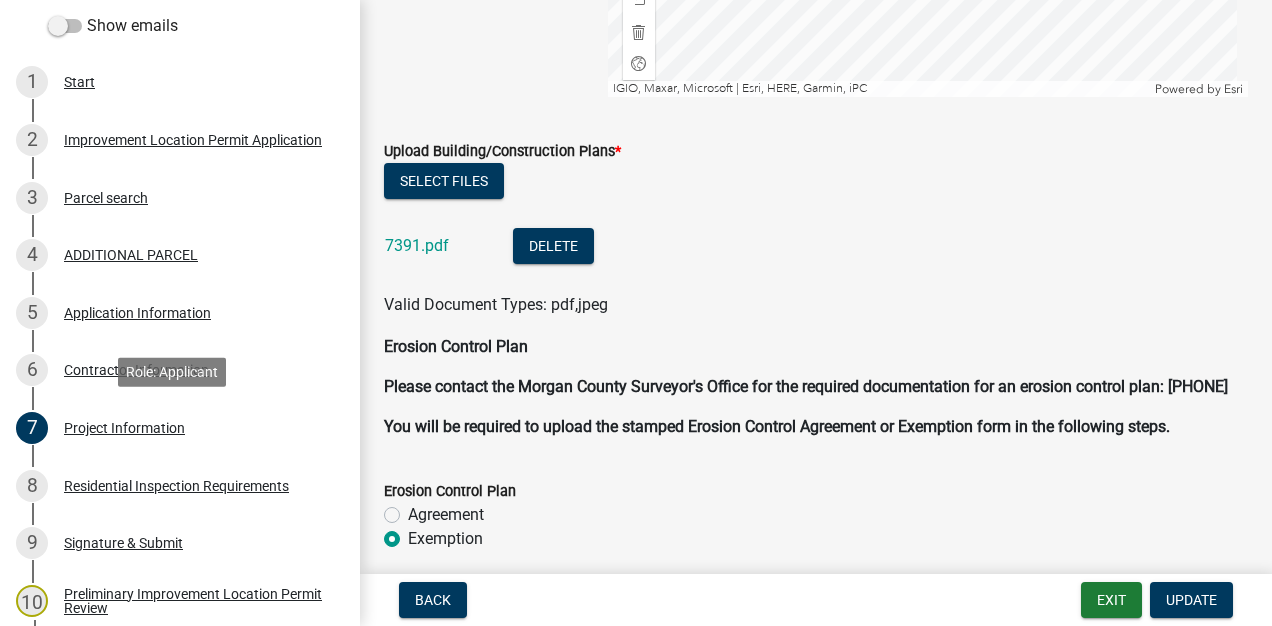 scroll, scrollTop: 4048, scrollLeft: 0, axis: vertical 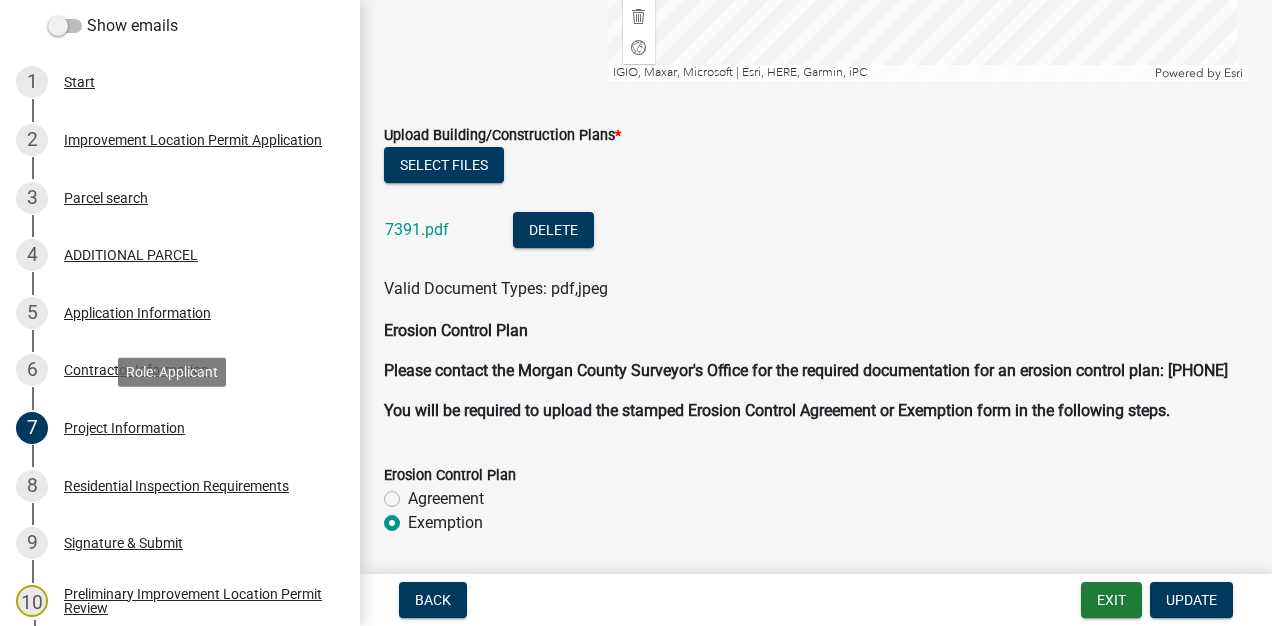click on "7391.pdf" 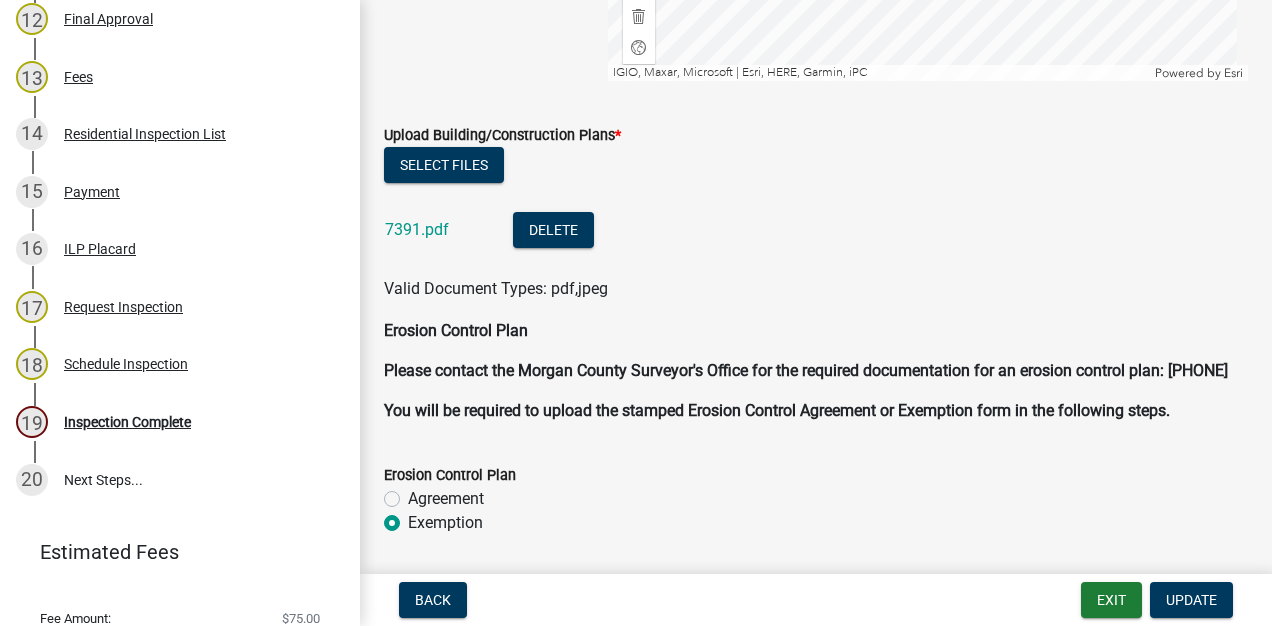 scroll, scrollTop: 1030, scrollLeft: 0, axis: vertical 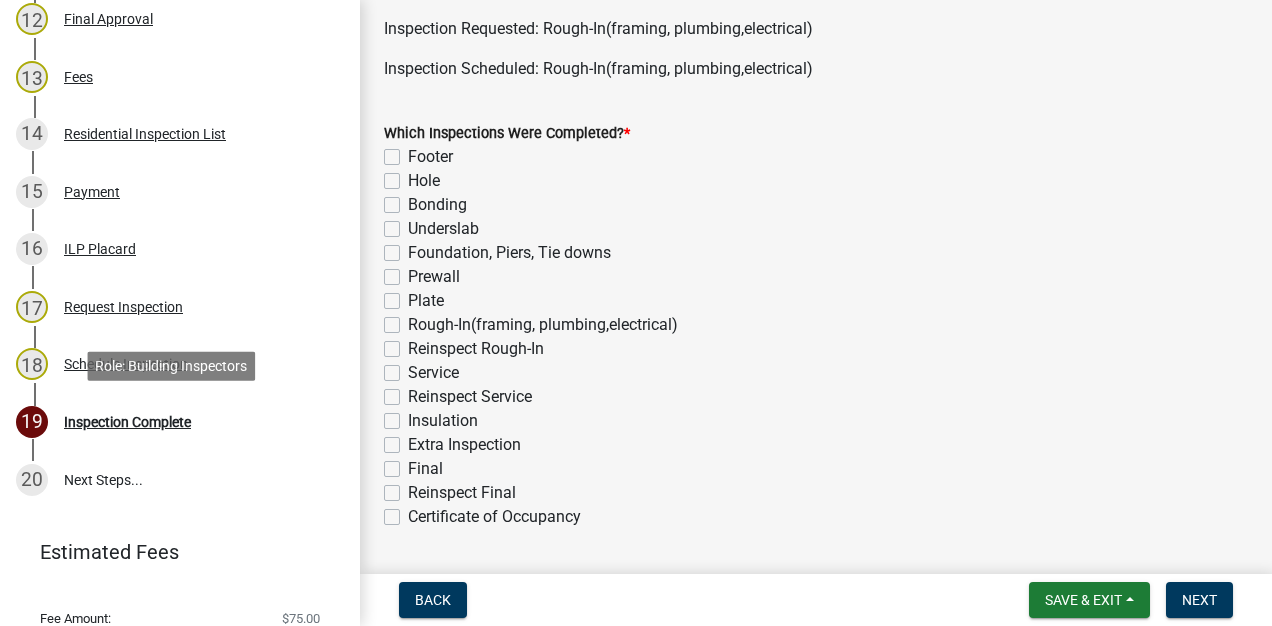 click on "Rough-In(framing, plumbing,electrical)" 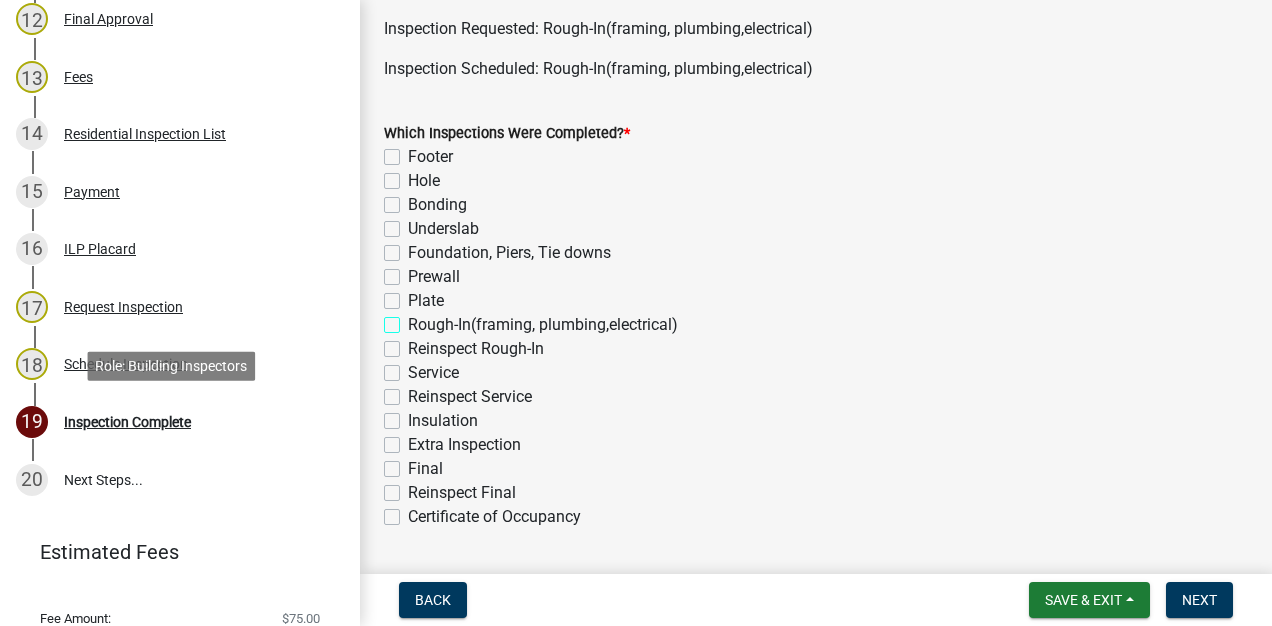 click on "Rough-In(framing, plumbing,electrical)" at bounding box center (414, 319) 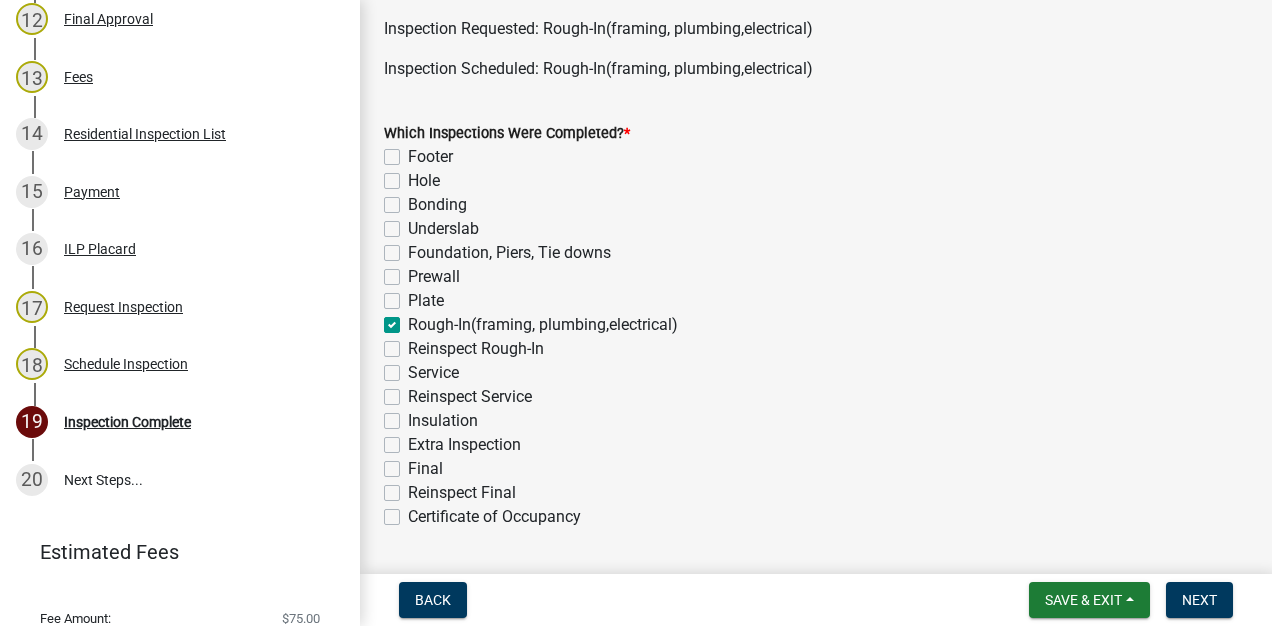 checkbox on "false" 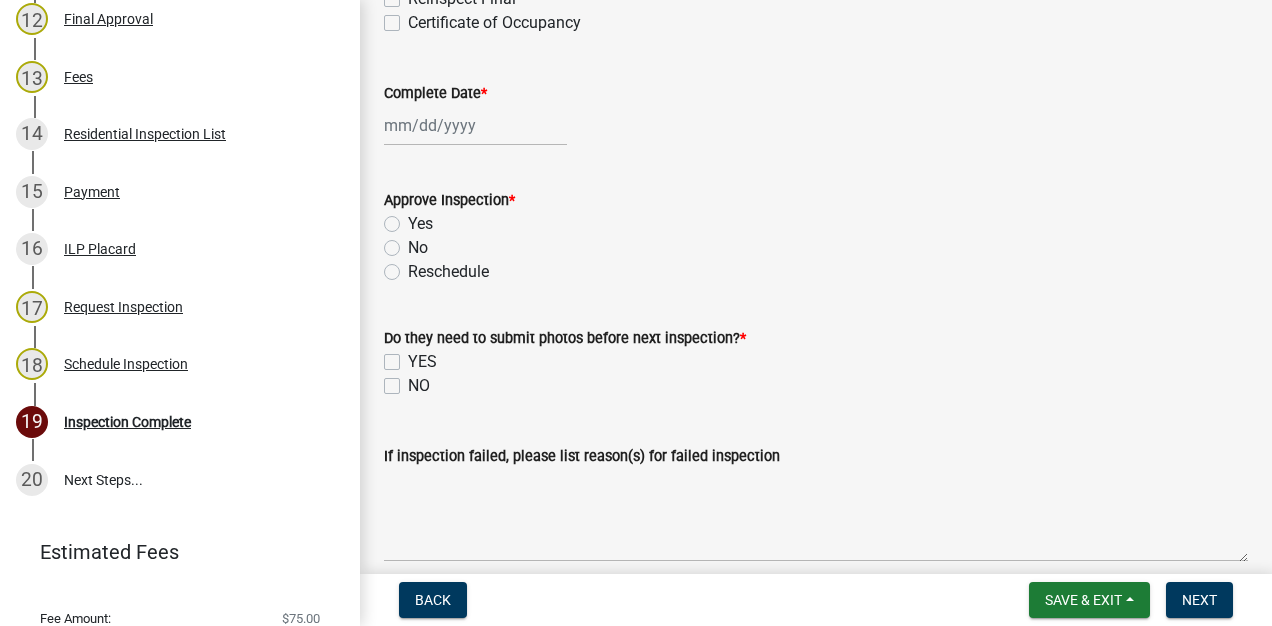 scroll, scrollTop: 594, scrollLeft: 0, axis: vertical 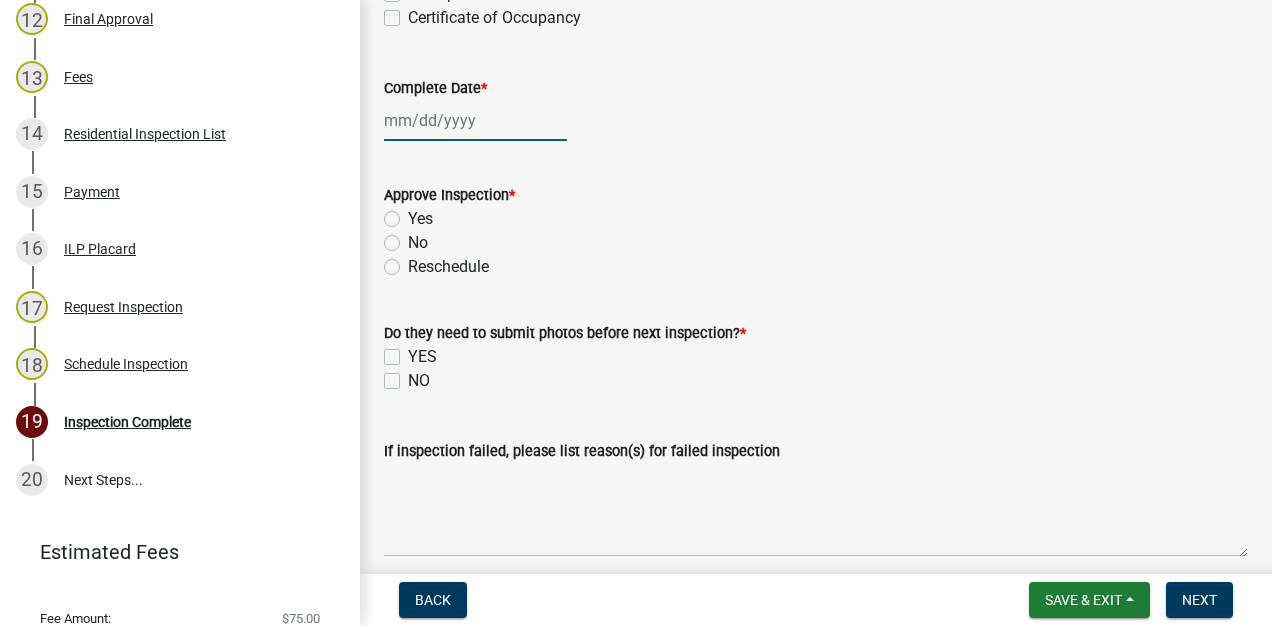 click 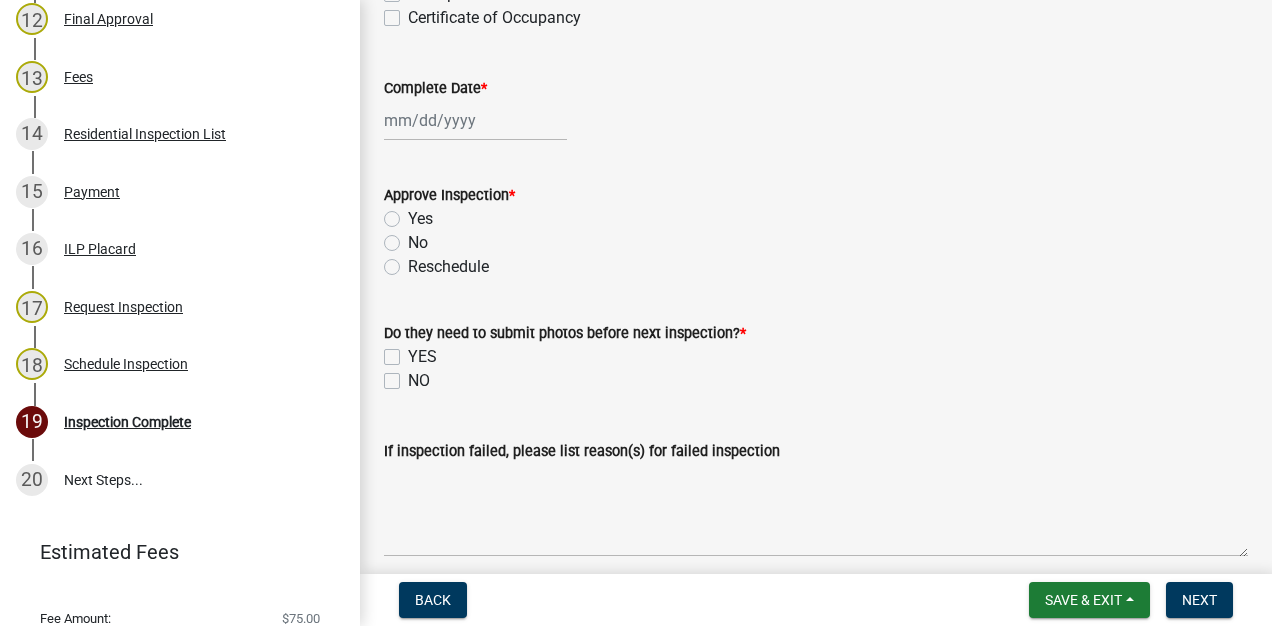 select on "8" 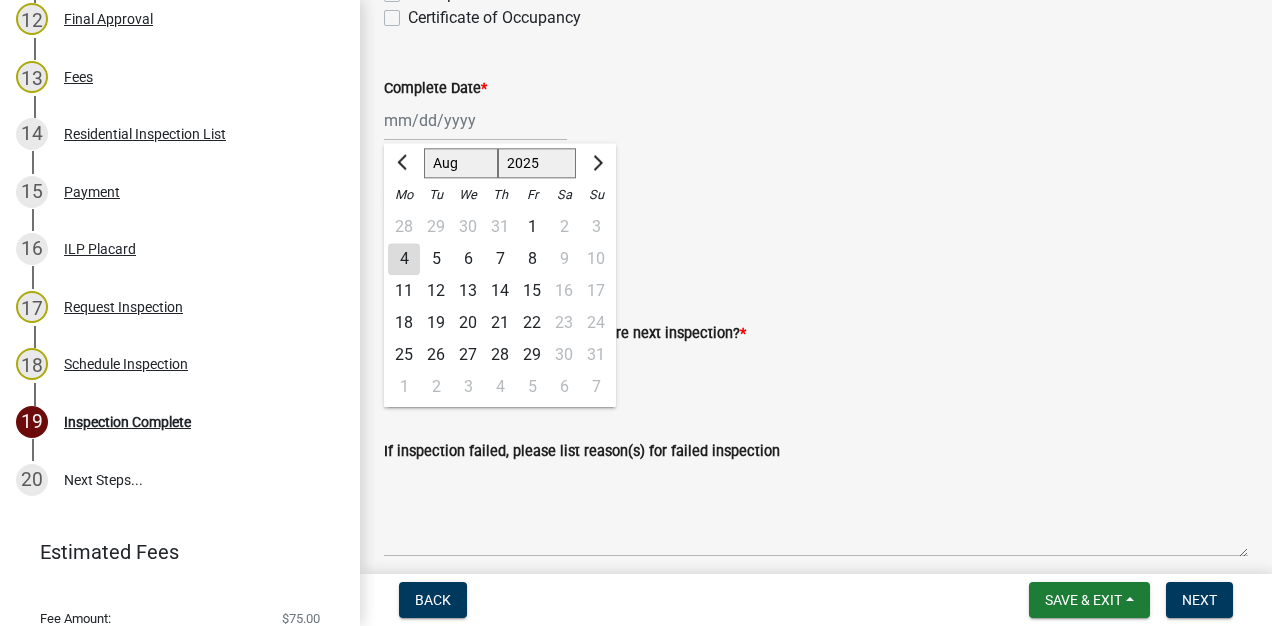 click on "4" 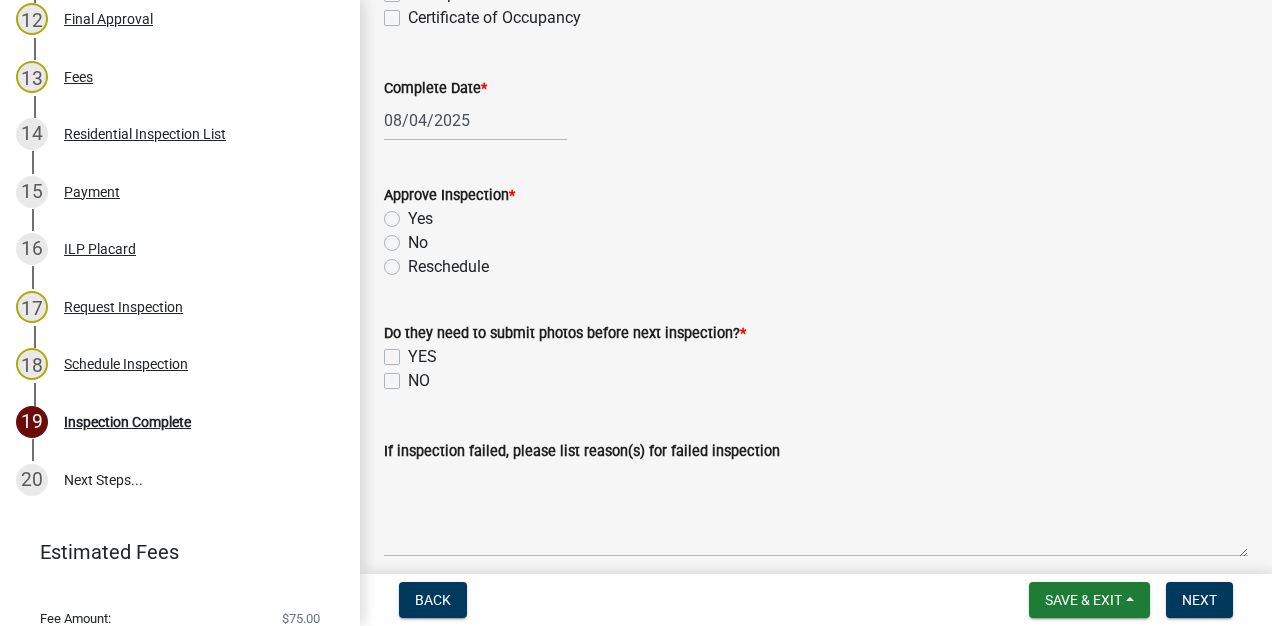 click on "Yes" 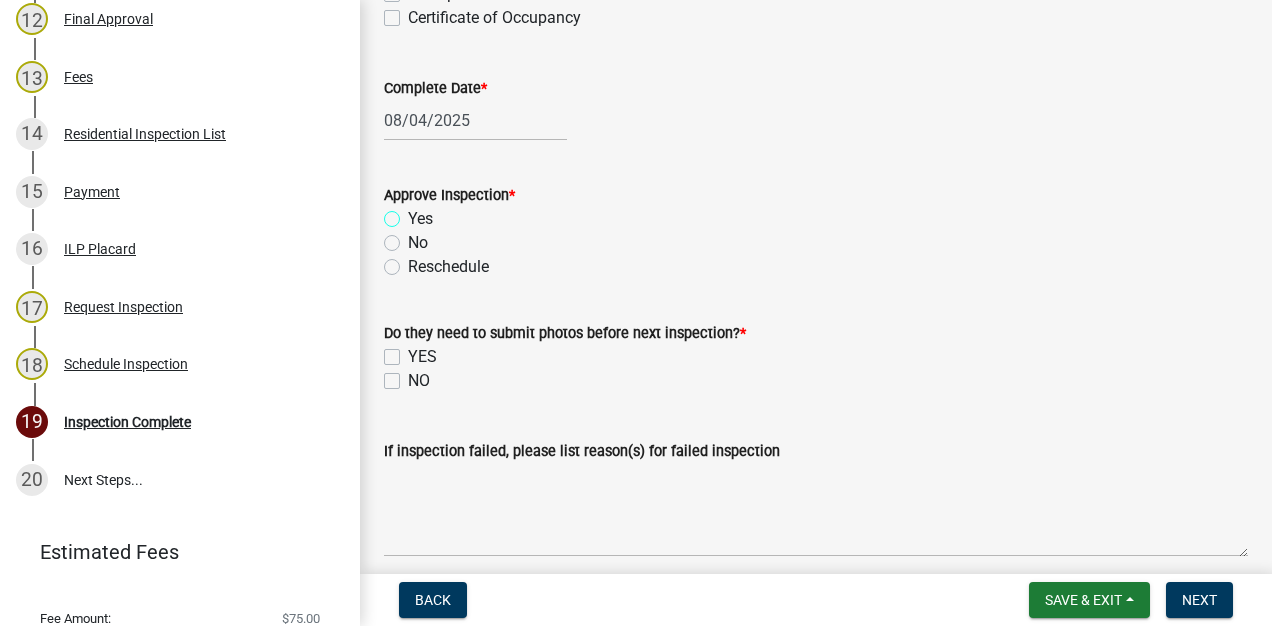 click on "Yes" at bounding box center [414, 213] 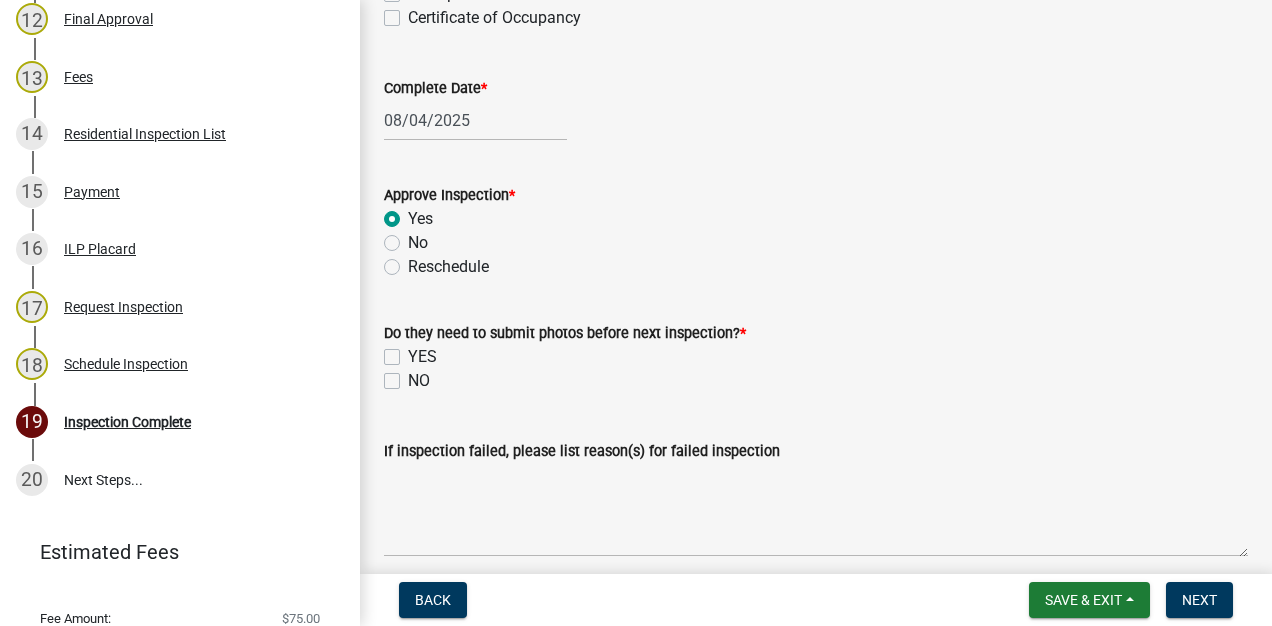 radio on "true" 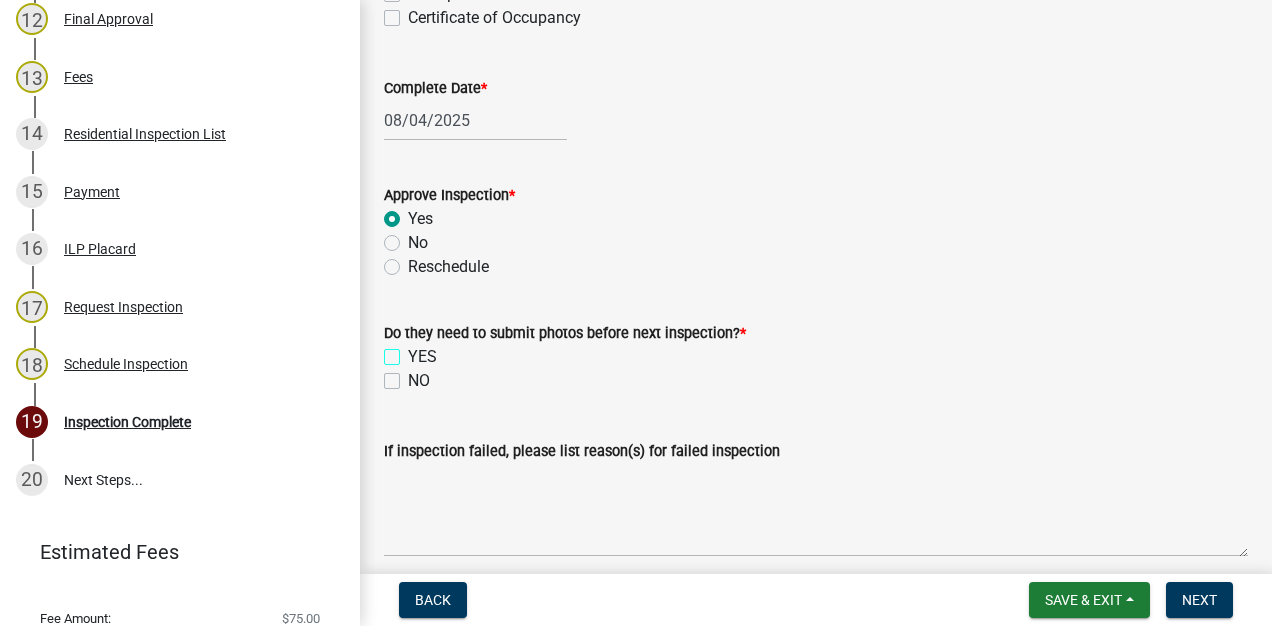 click on "YES" at bounding box center [414, 351] 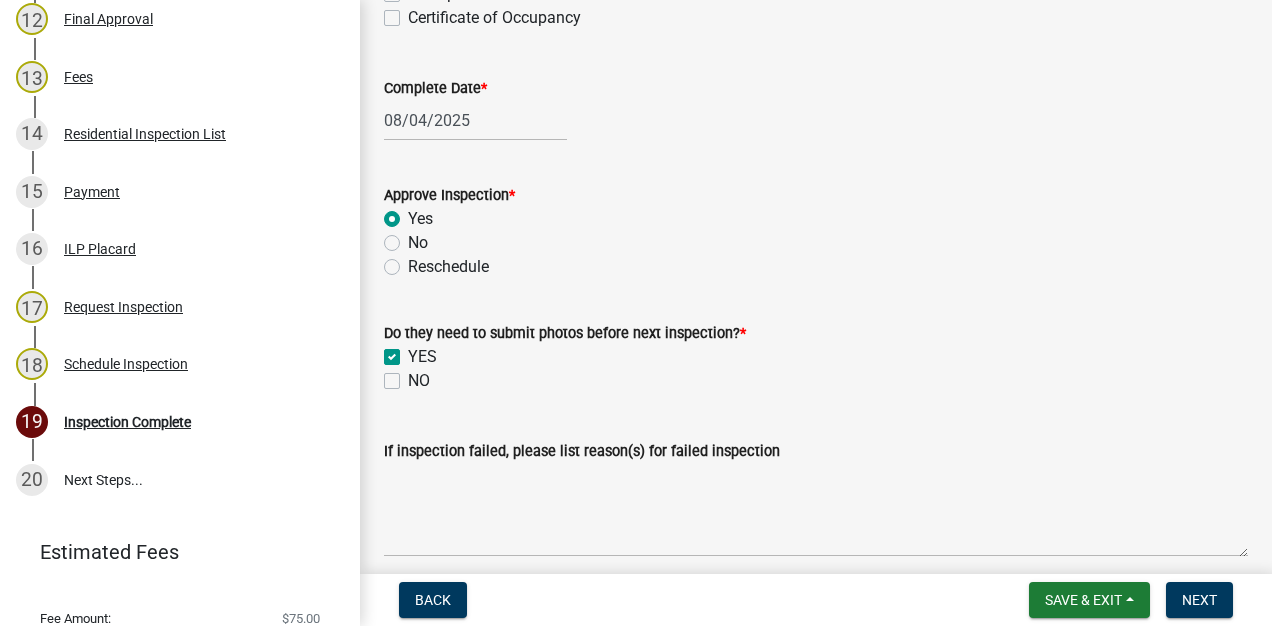 checkbox on "true" 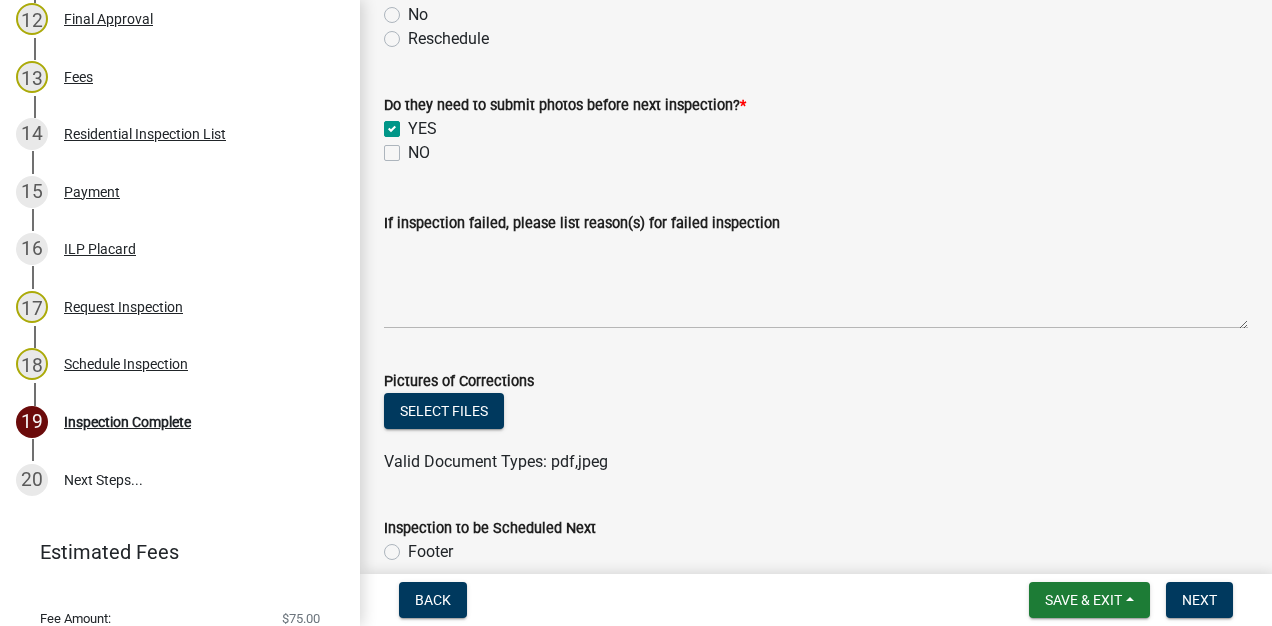 scroll, scrollTop: 790, scrollLeft: 0, axis: vertical 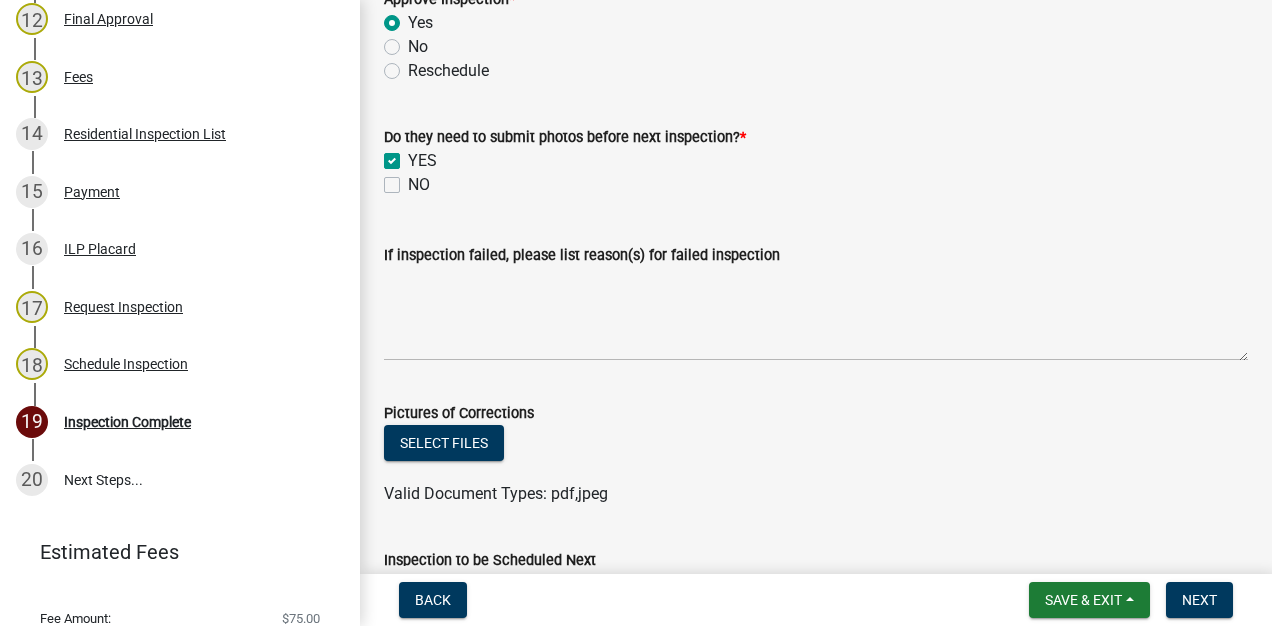 click on "NO" 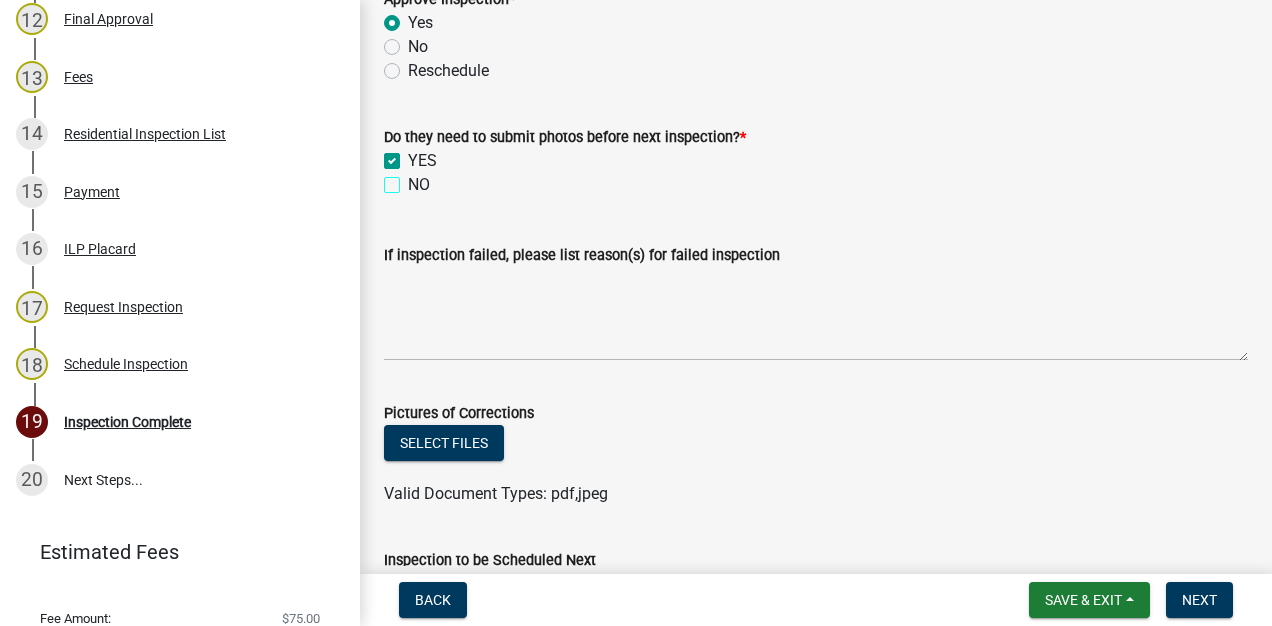 click on "NO" at bounding box center (414, 179) 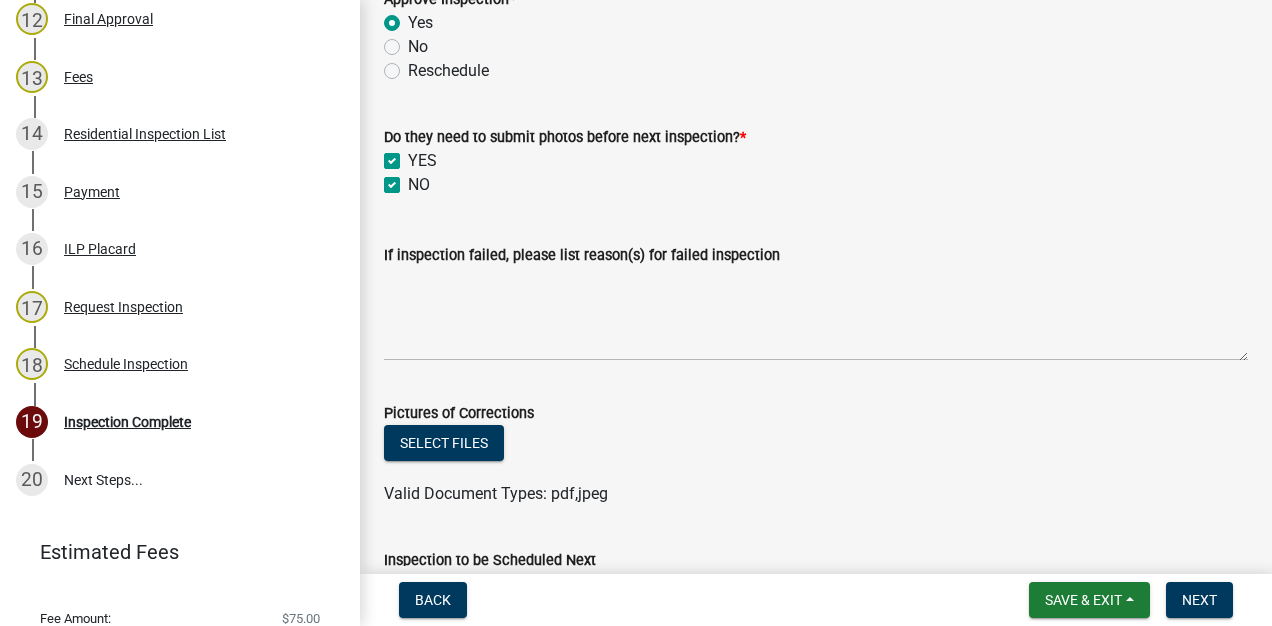 checkbox on "true" 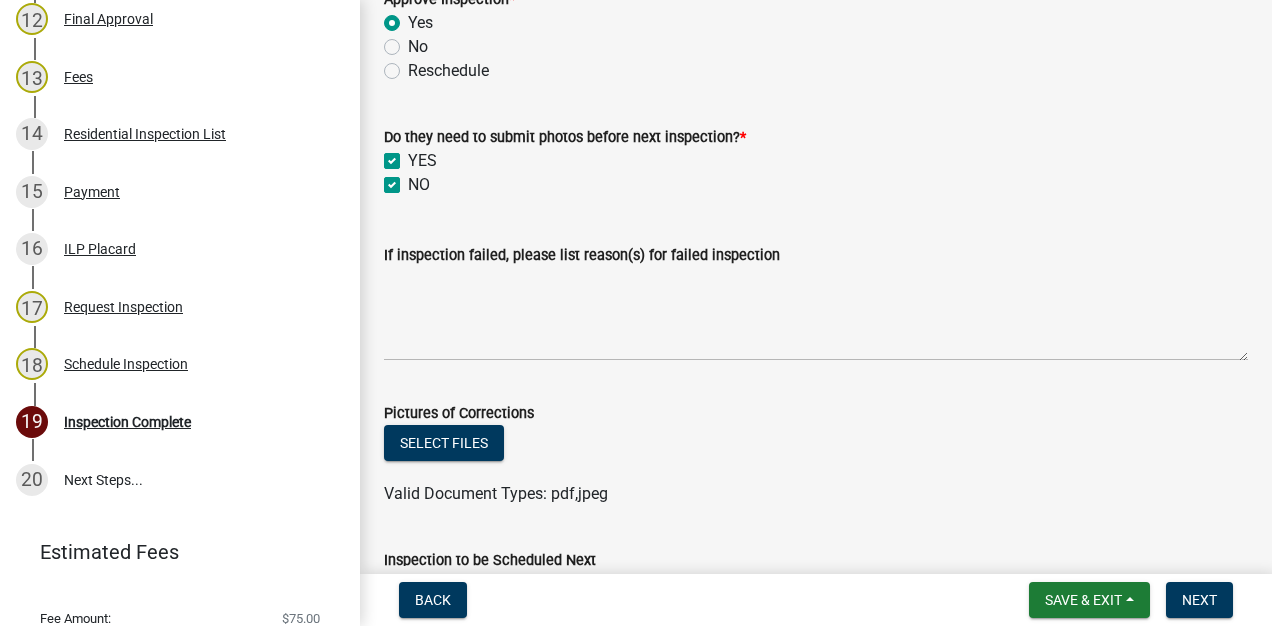 click on "YES" 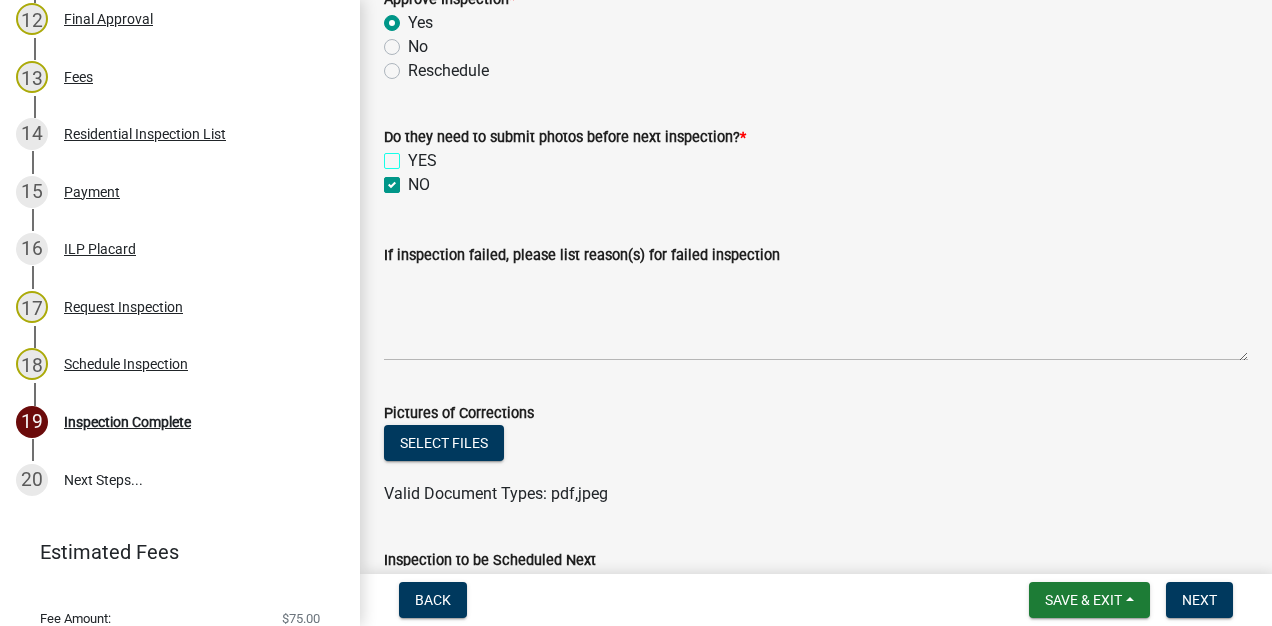 checkbox on "false" 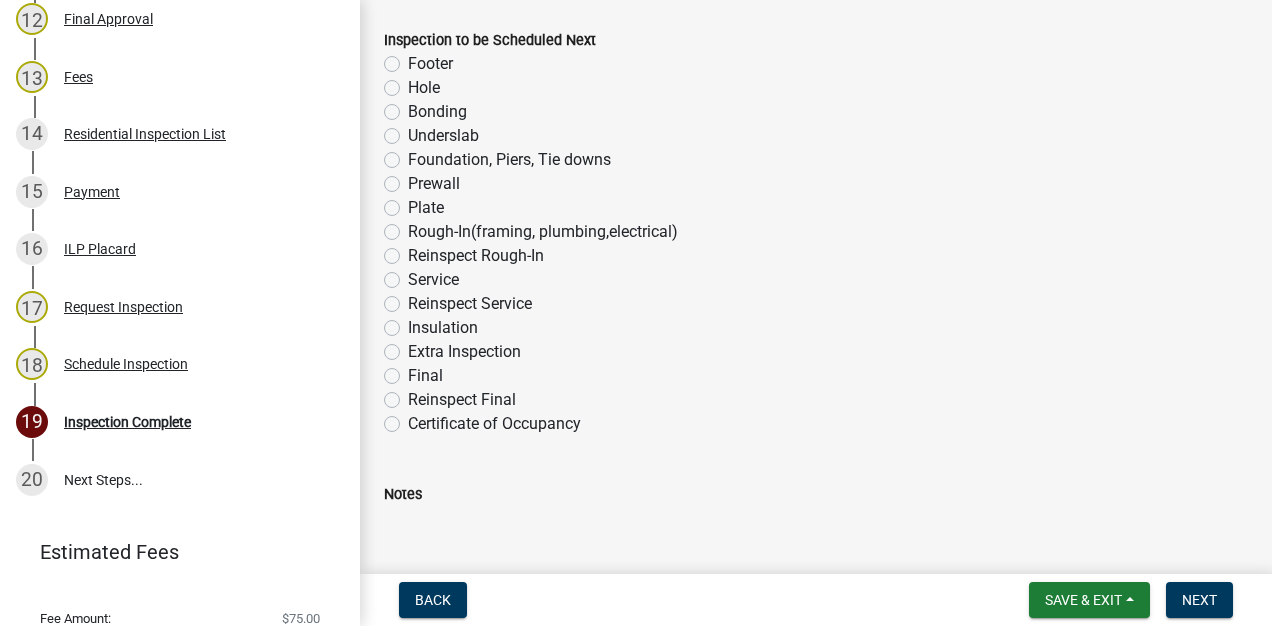 scroll, scrollTop: 1312, scrollLeft: 0, axis: vertical 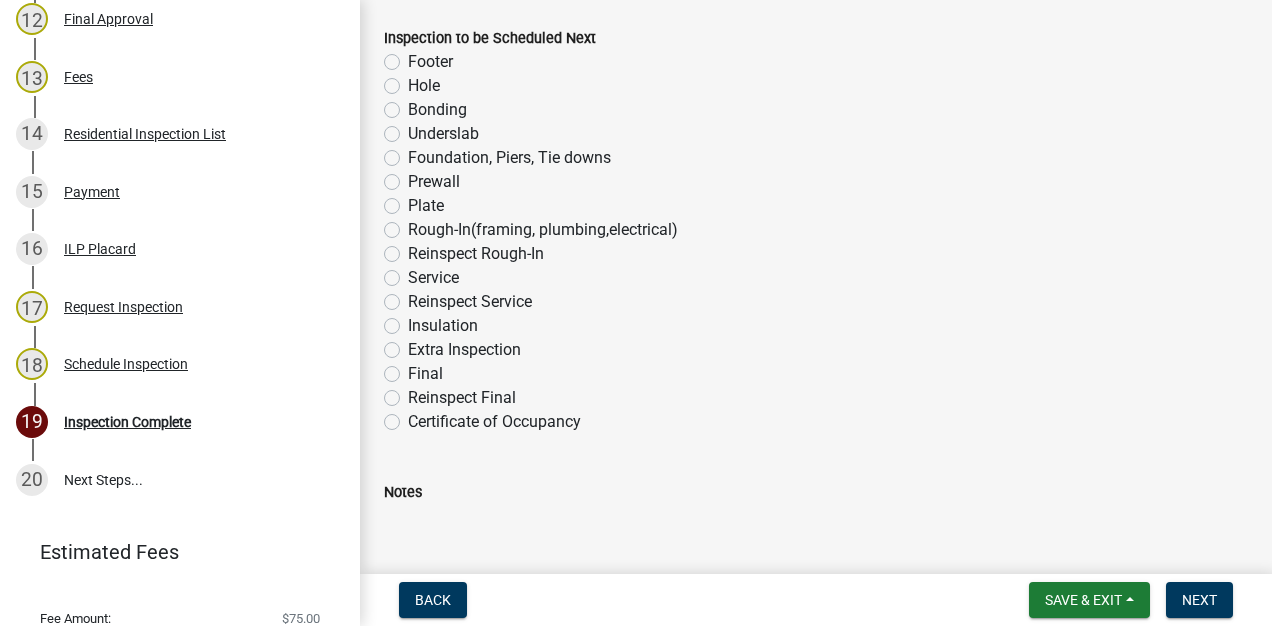 click on "Final" 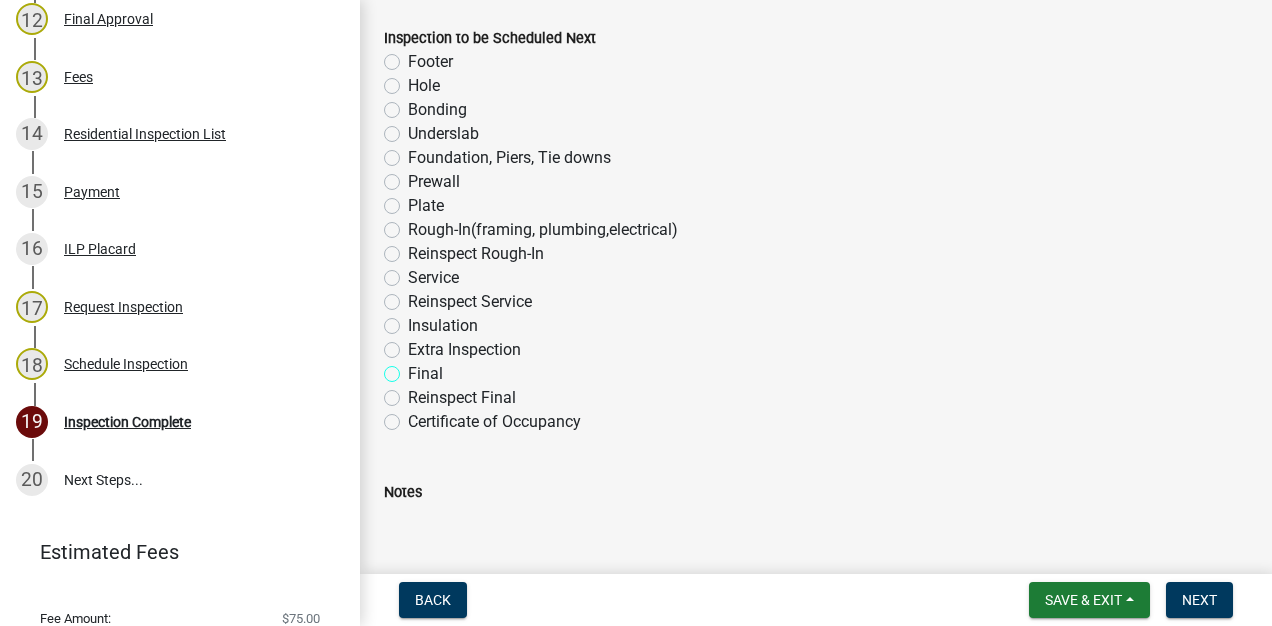 click on "Final" at bounding box center [414, 368] 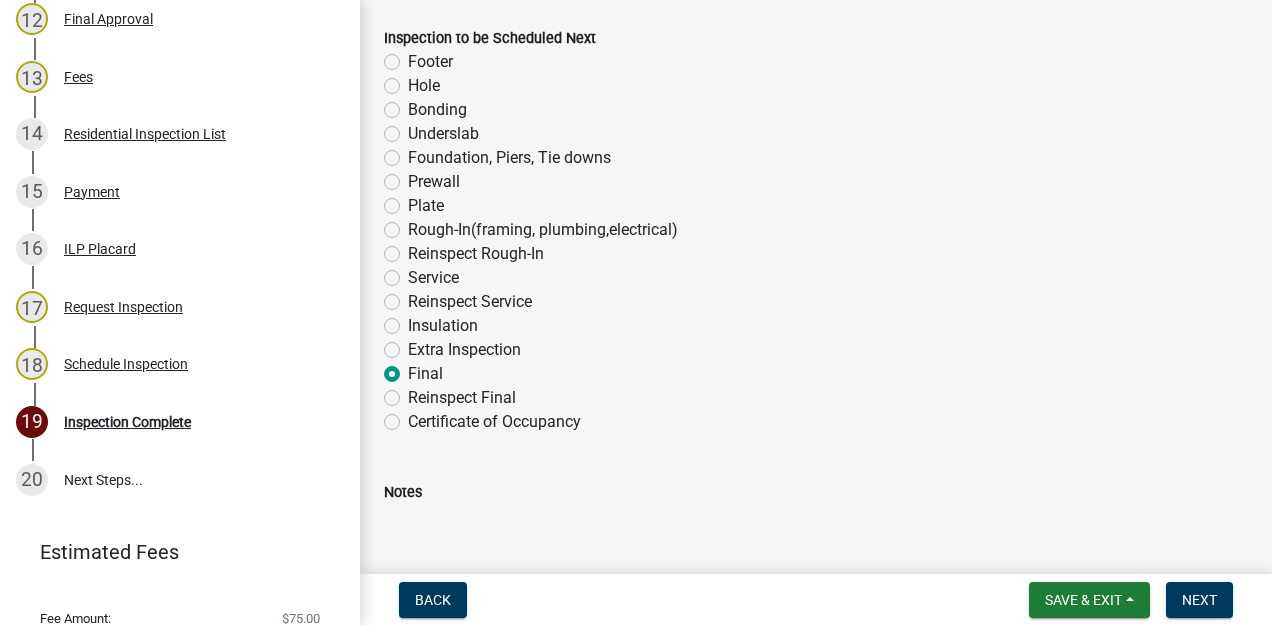 radio on "true" 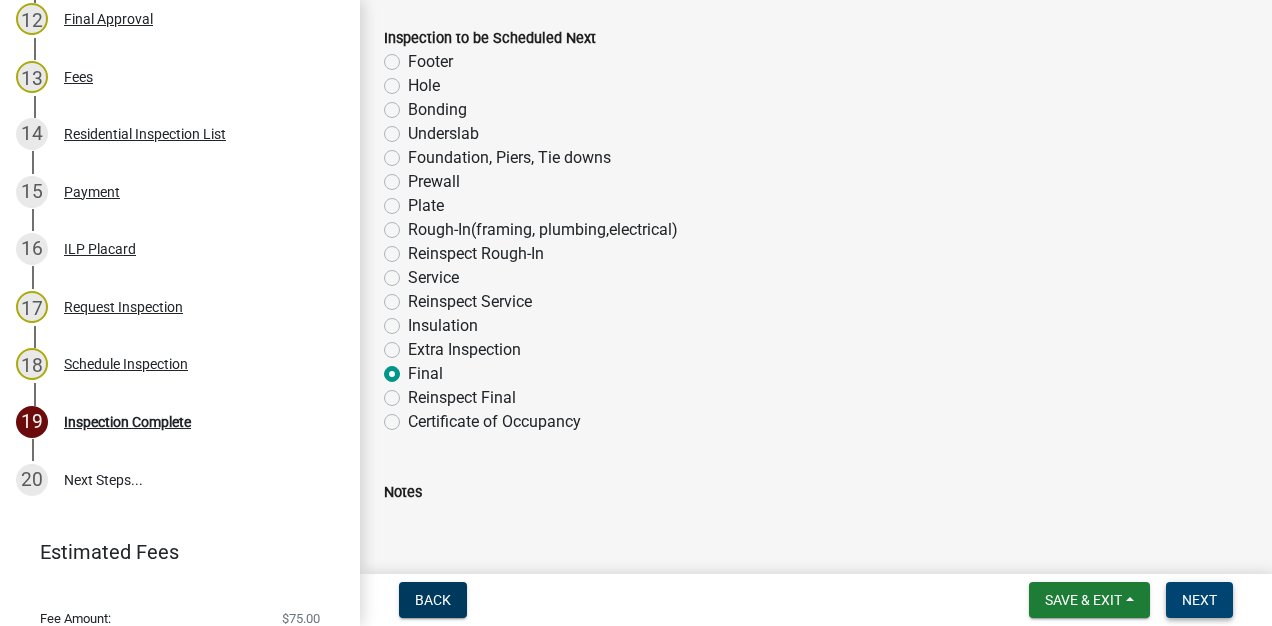 click on "Next" at bounding box center (1199, 600) 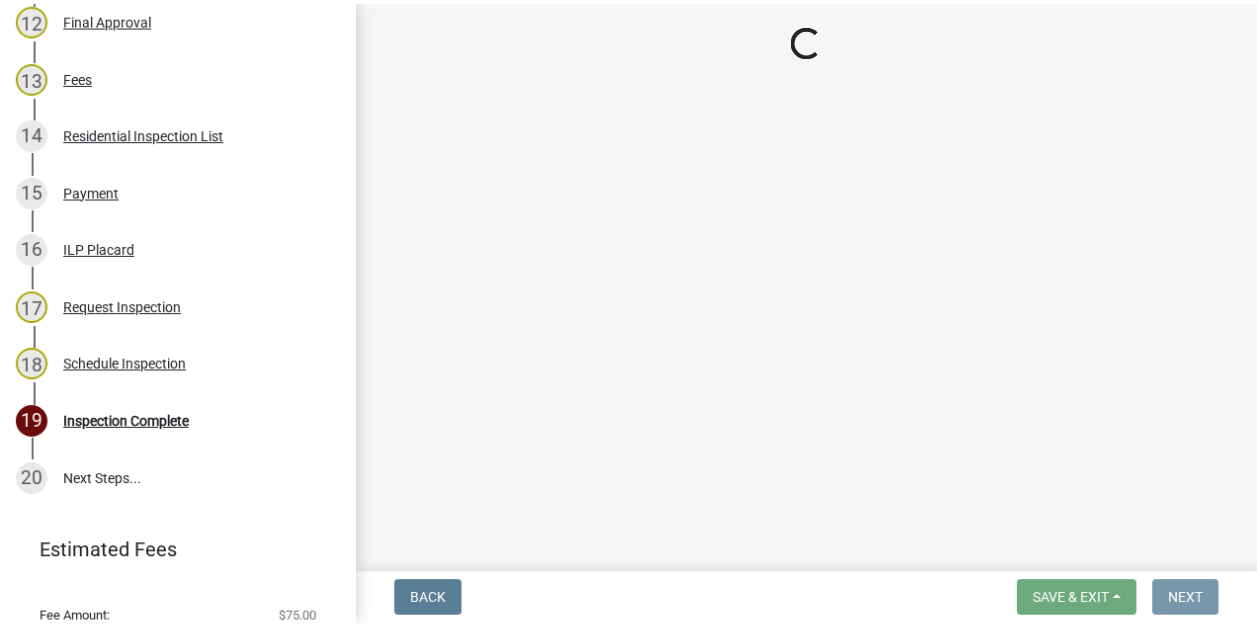 scroll, scrollTop: 0, scrollLeft: 0, axis: both 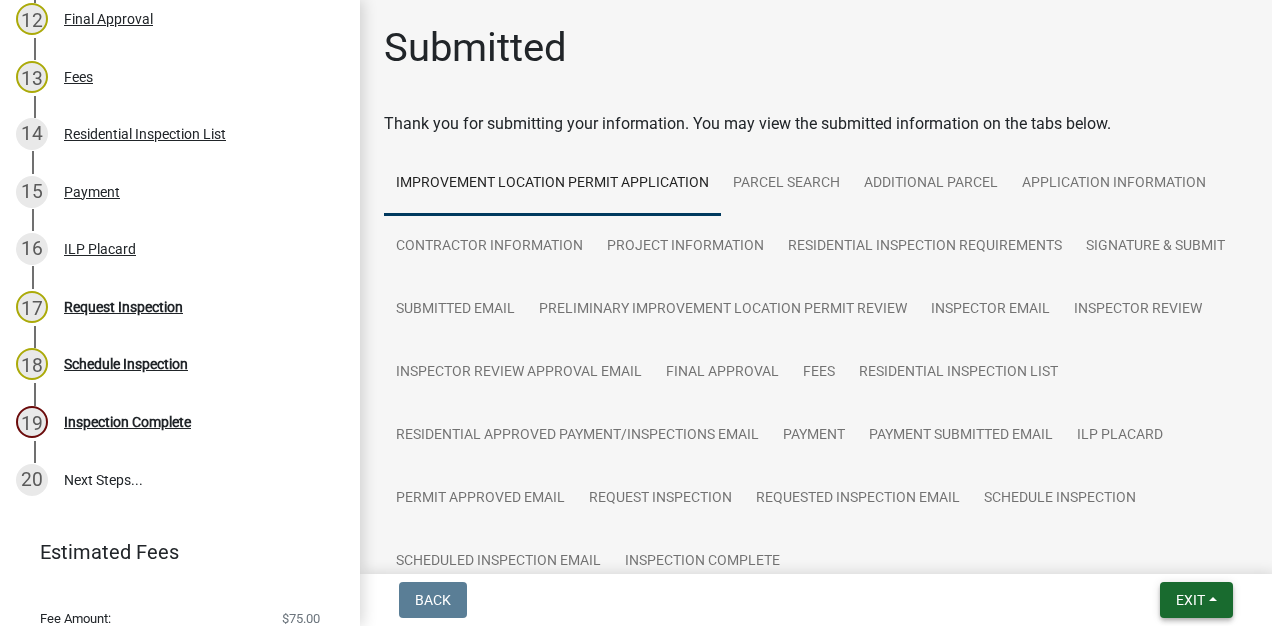 click on "Exit" at bounding box center (1190, 600) 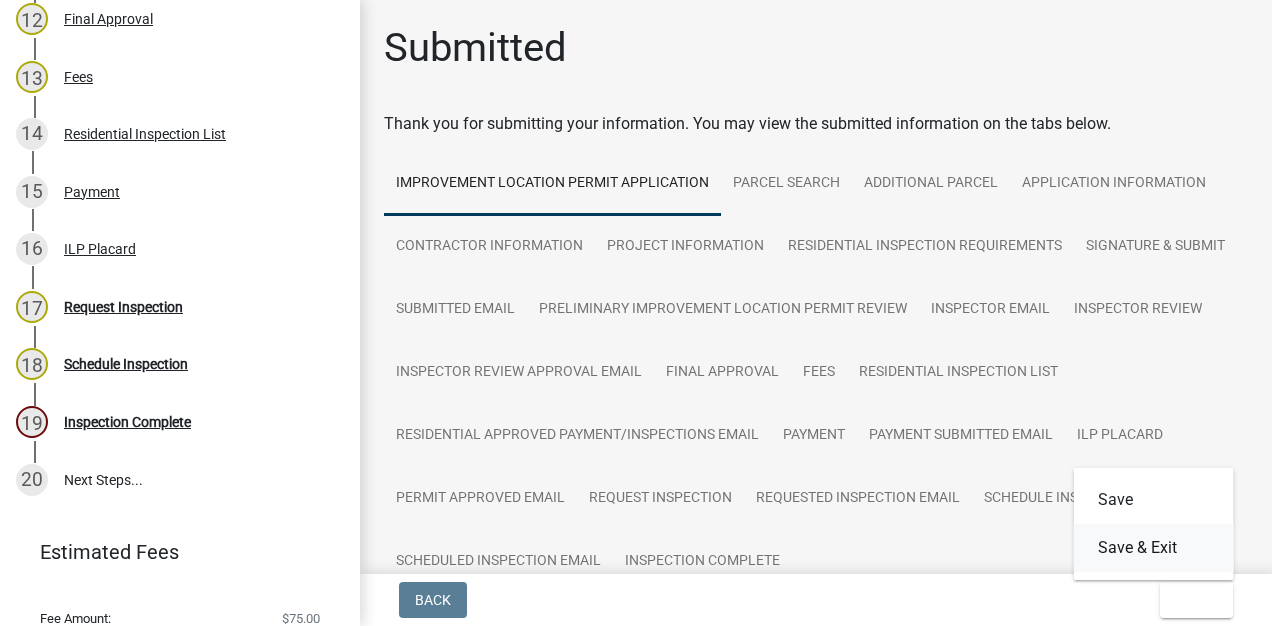 click on "Save & Exit" at bounding box center (1154, 548) 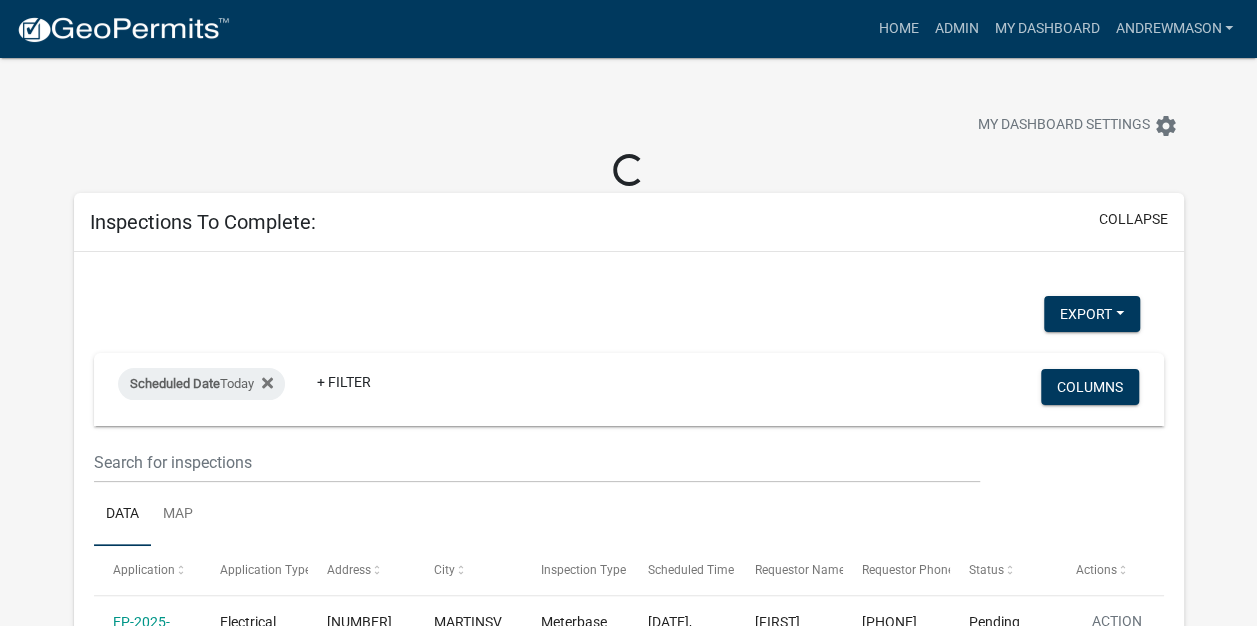 select on "3: 100" 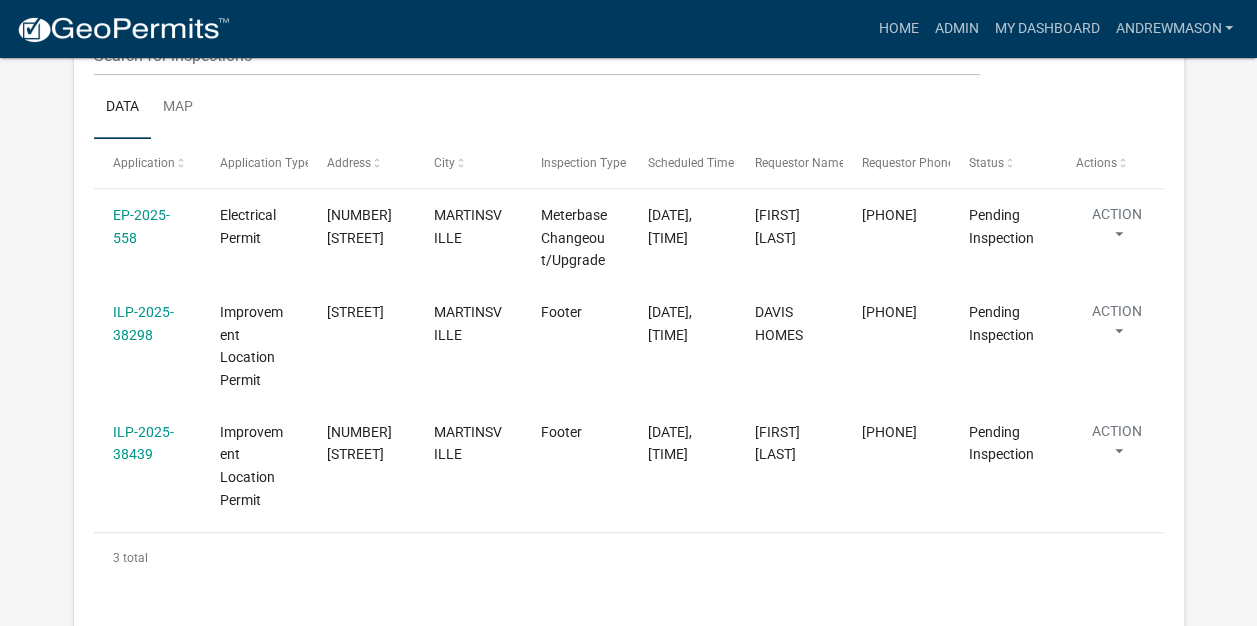 scroll, scrollTop: 368, scrollLeft: 0, axis: vertical 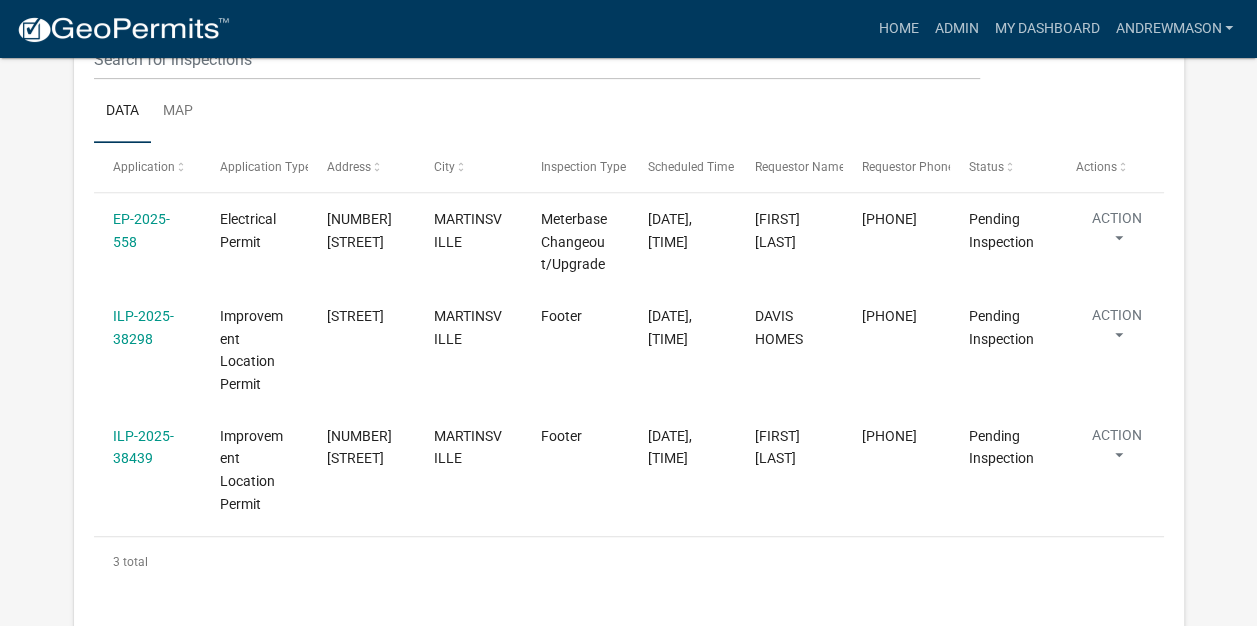 click on "EP-2025-558" 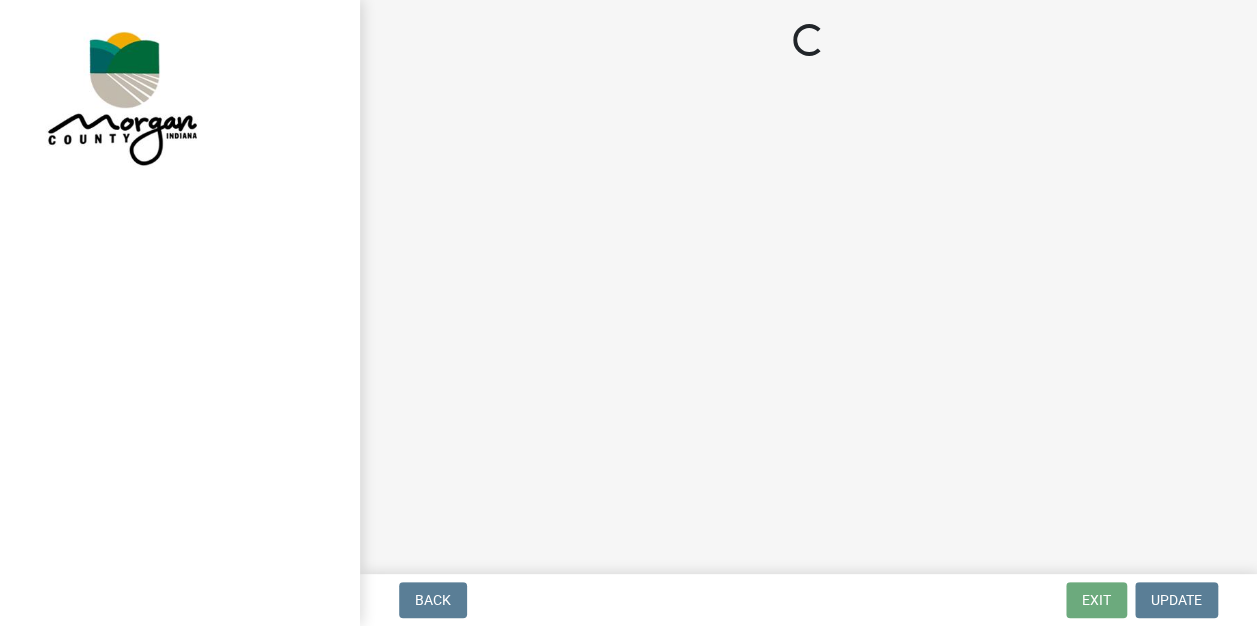 scroll, scrollTop: 0, scrollLeft: 0, axis: both 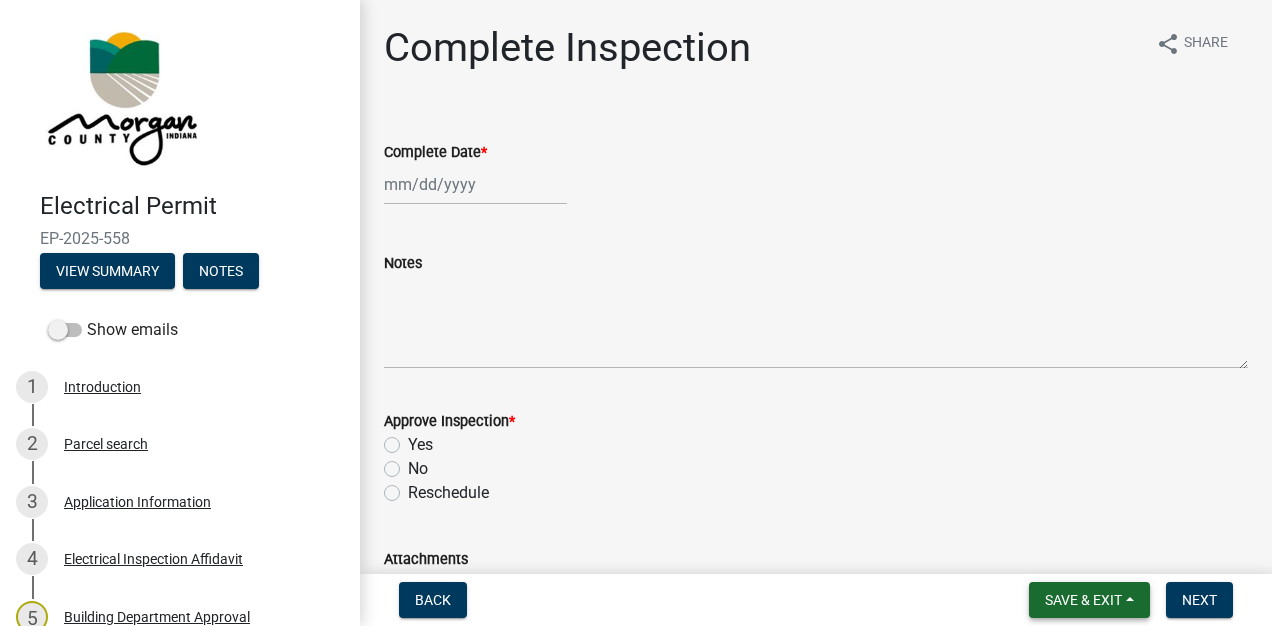 click on "Save & Exit" at bounding box center (1083, 600) 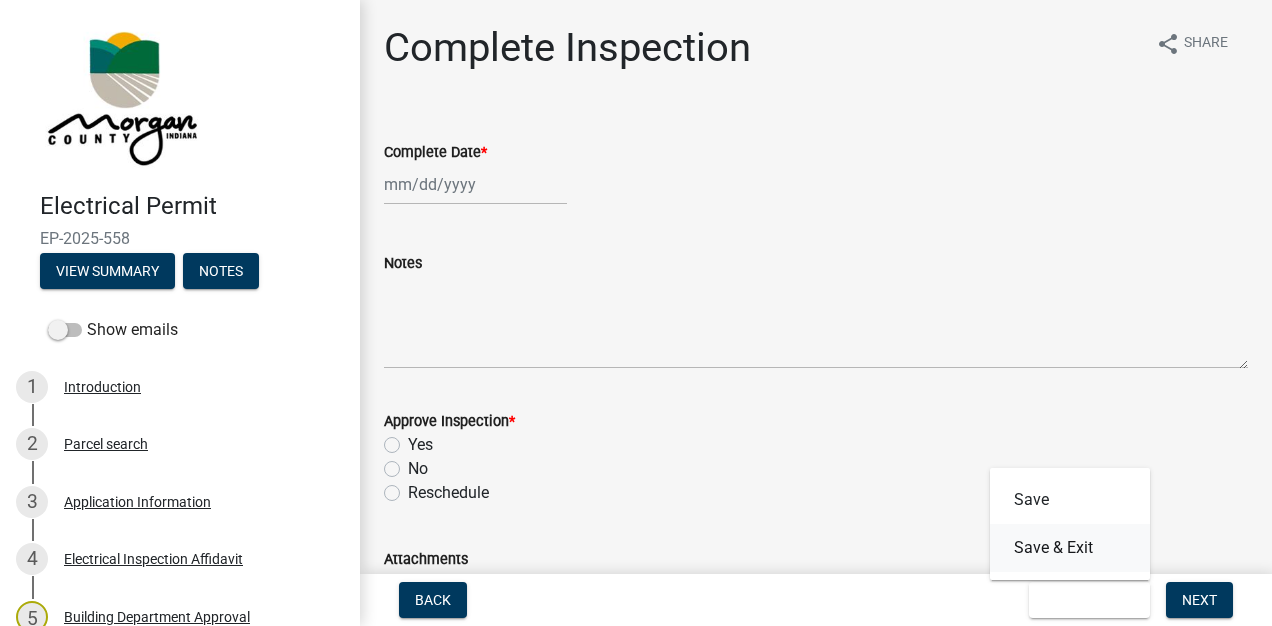 click on "Save & Exit" at bounding box center (1070, 548) 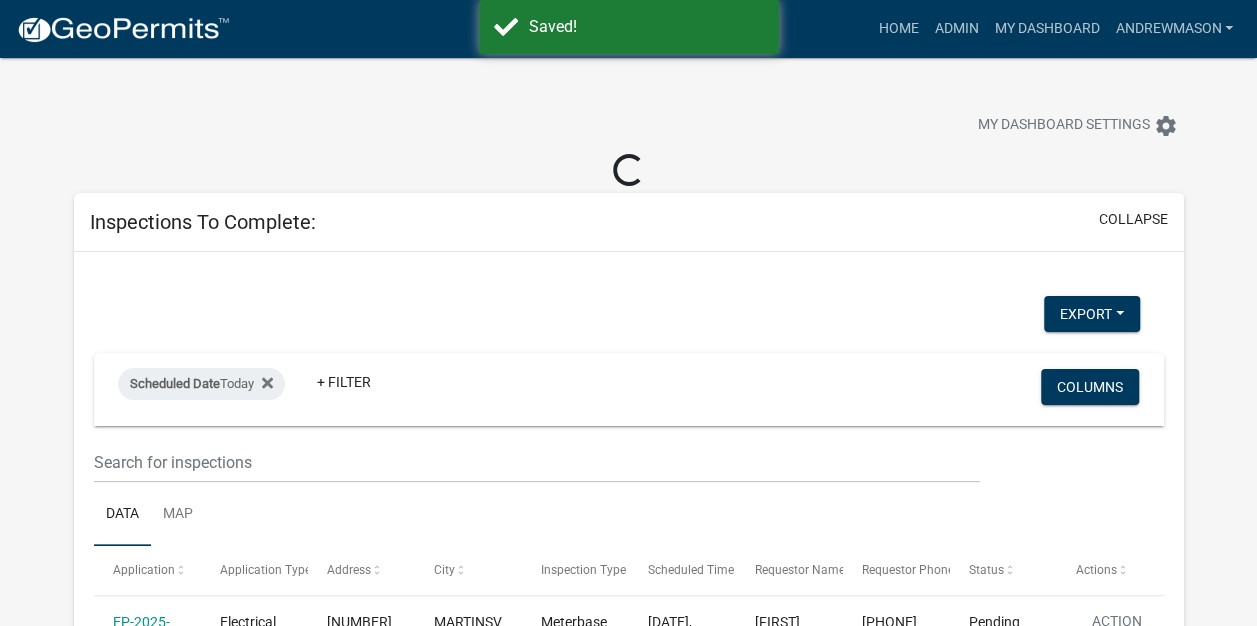 select on "3: 100" 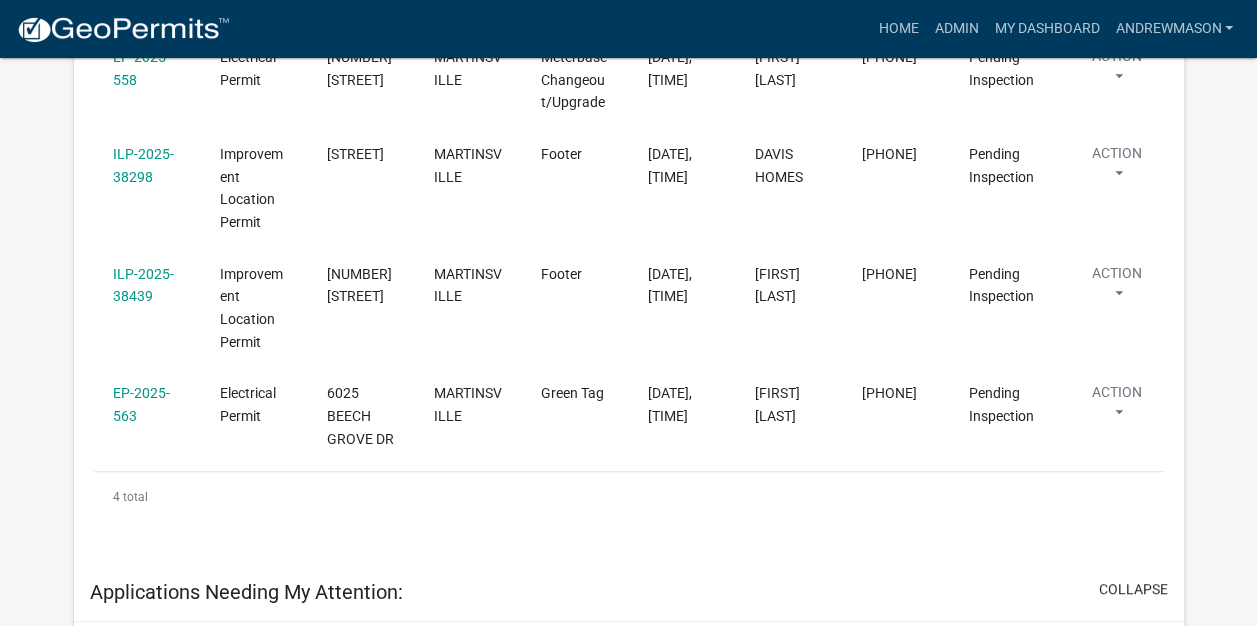 scroll, scrollTop: 539, scrollLeft: 0, axis: vertical 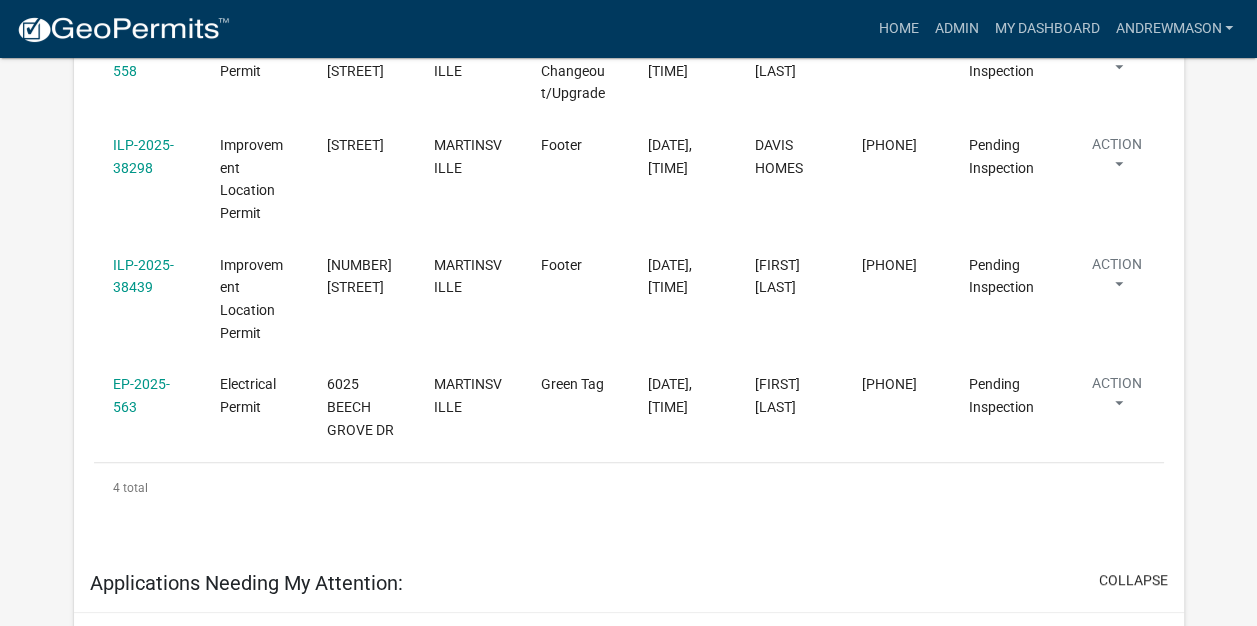 click on "ILP-2025-38439" 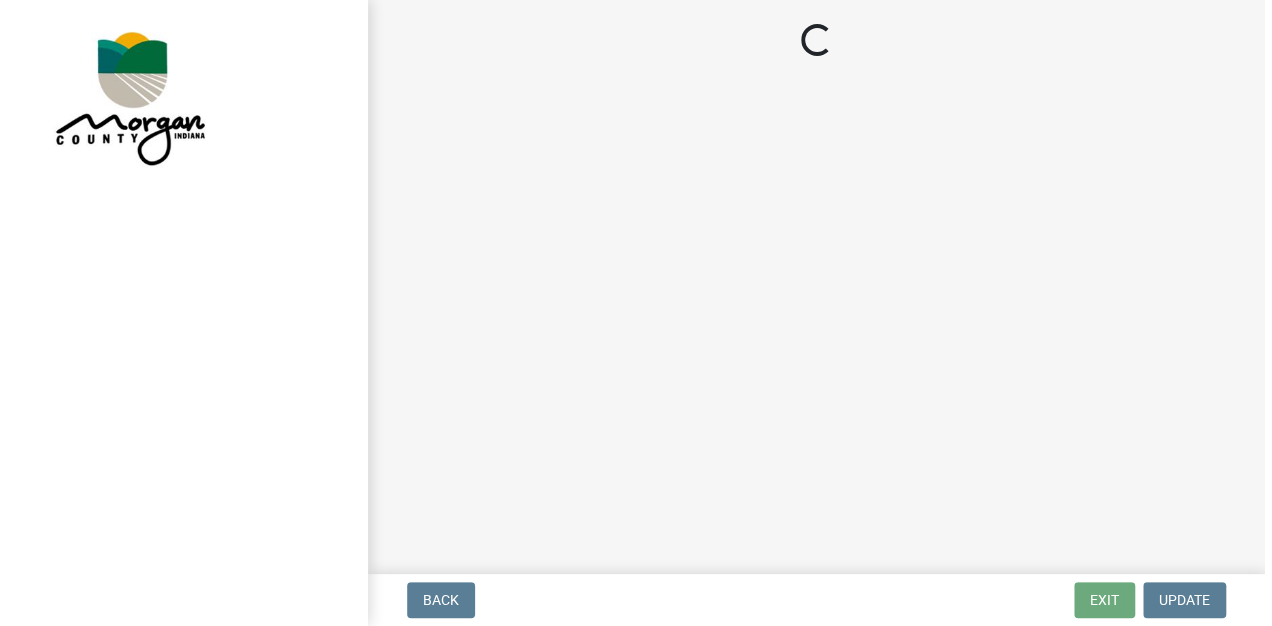 scroll, scrollTop: 0, scrollLeft: 0, axis: both 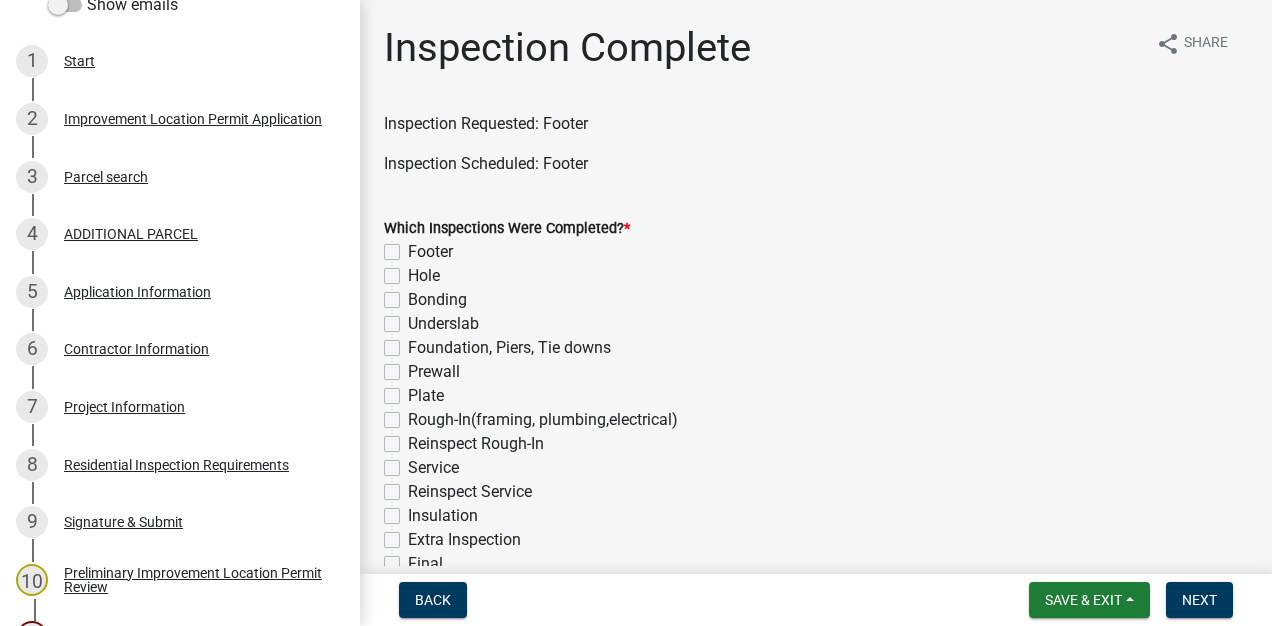 click on "Project Information" at bounding box center (124, 407) 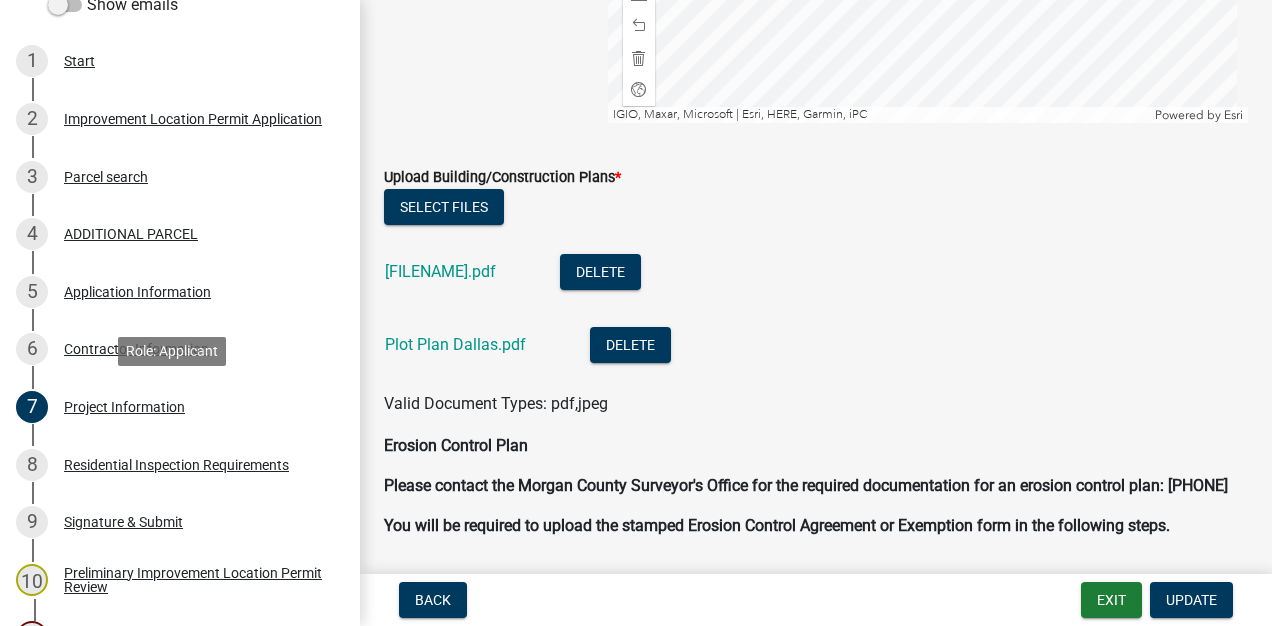 scroll, scrollTop: 4044, scrollLeft: 0, axis: vertical 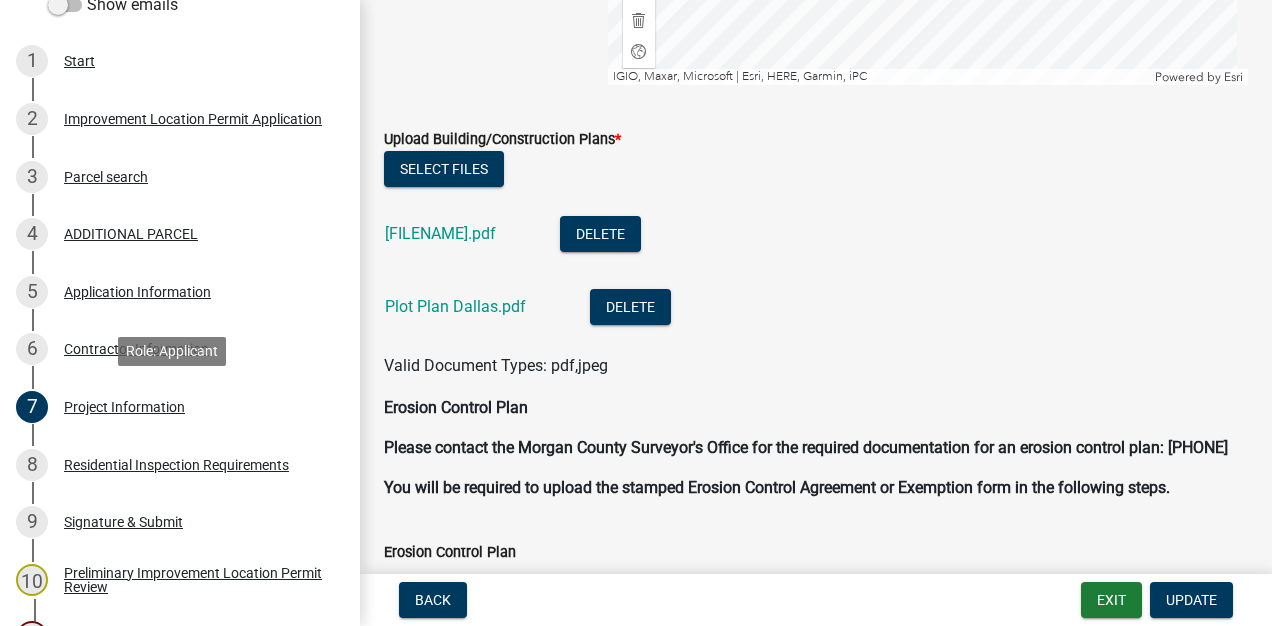 click on "[FILENAME].pdf" 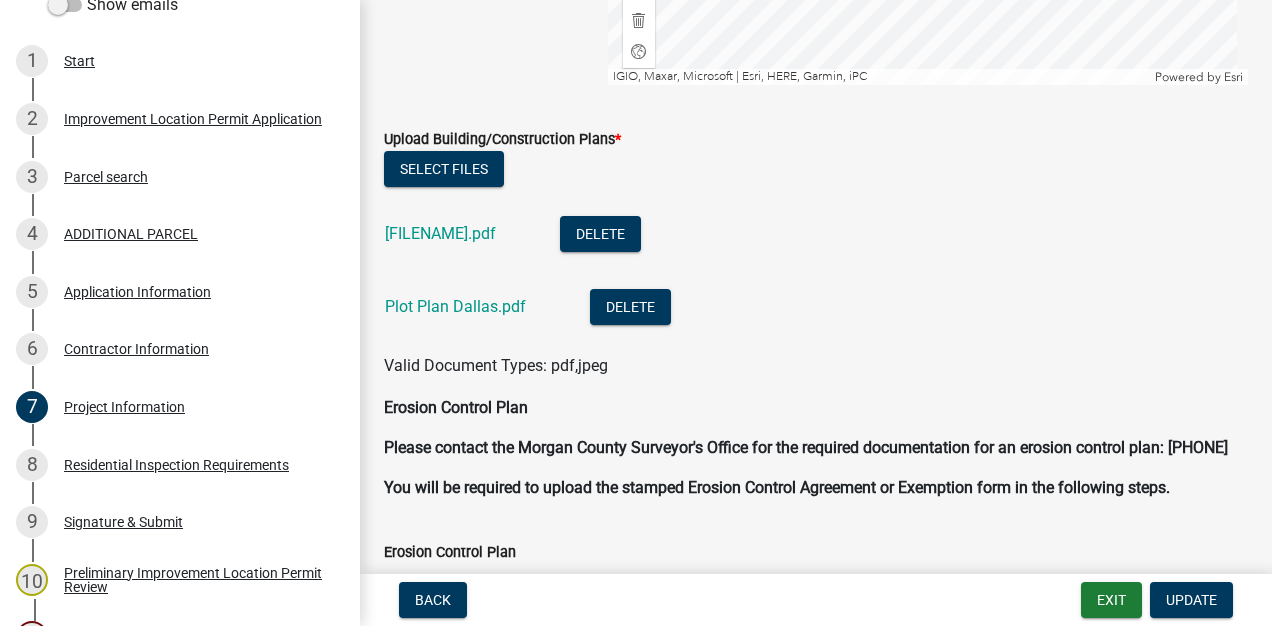 click on "[FILENAME].pdf" 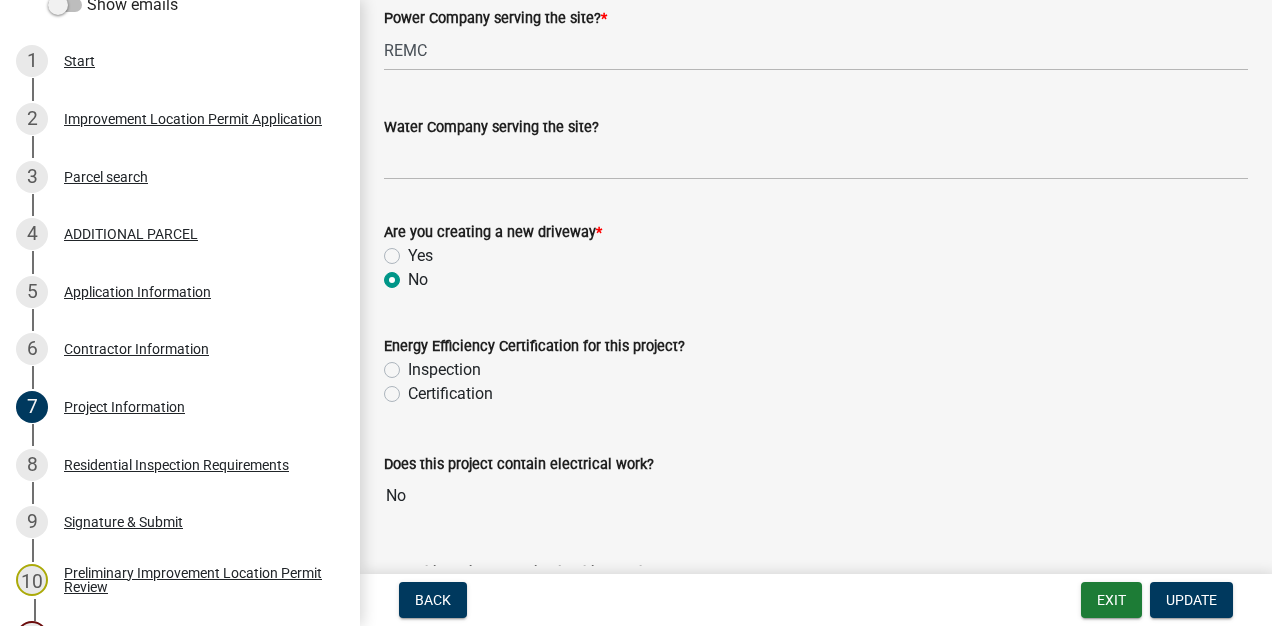scroll, scrollTop: 2326, scrollLeft: 0, axis: vertical 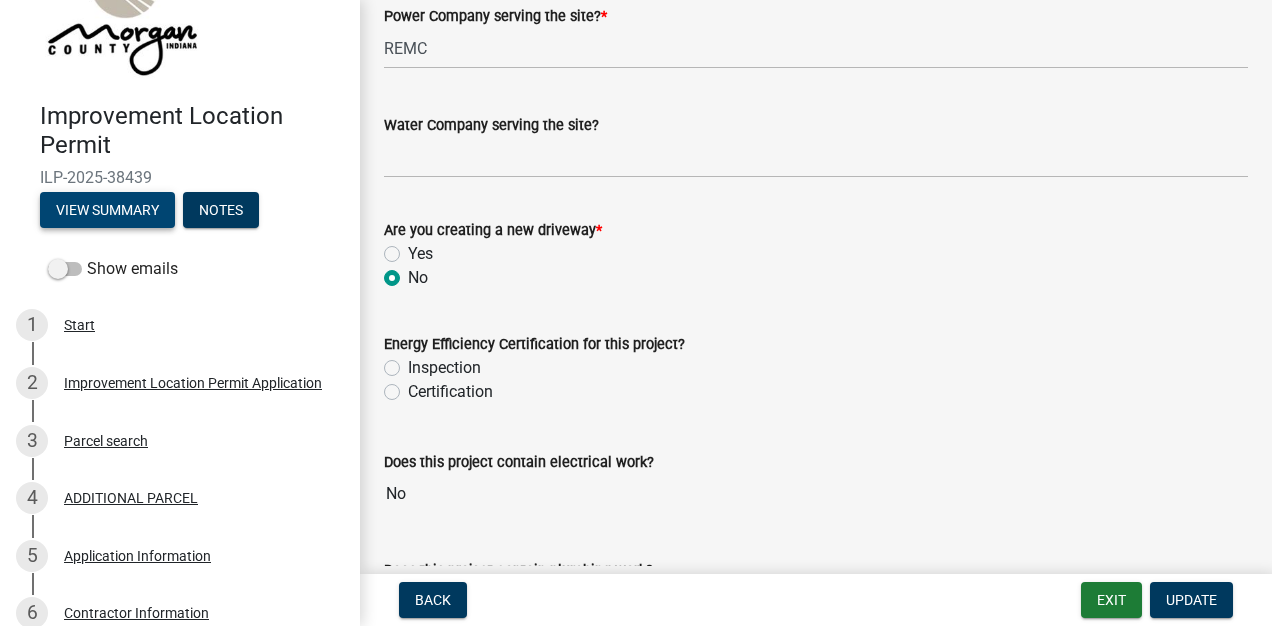 click on "View Summary" at bounding box center (107, 210) 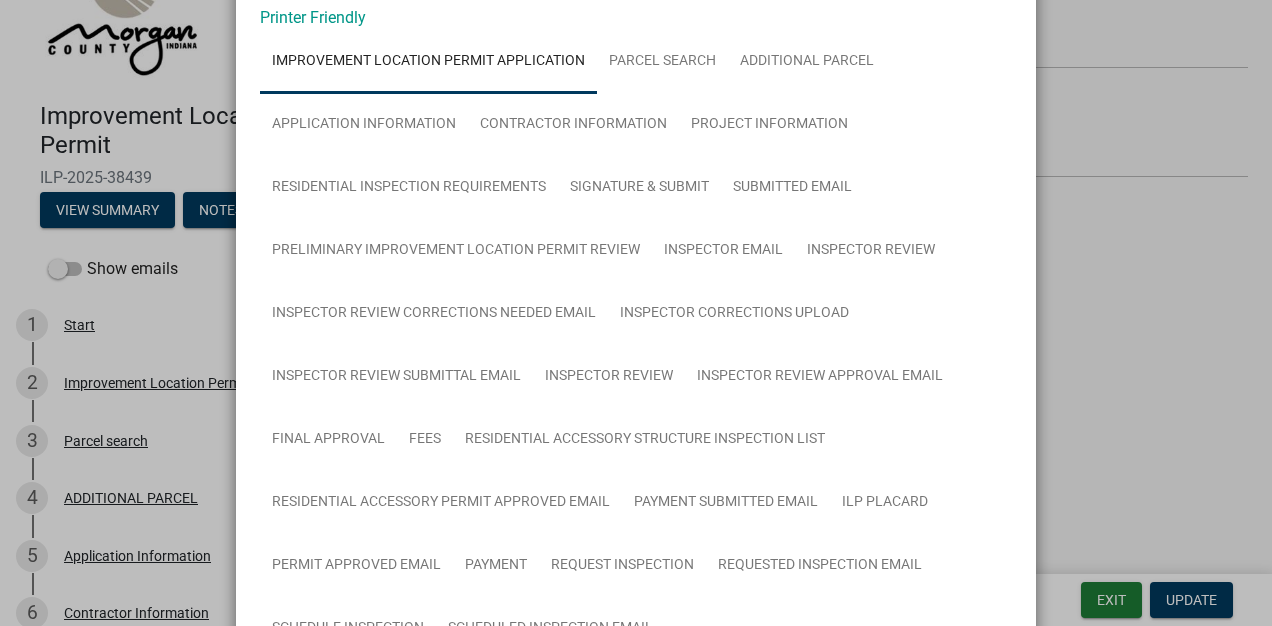 scroll, scrollTop: 98, scrollLeft: 0, axis: vertical 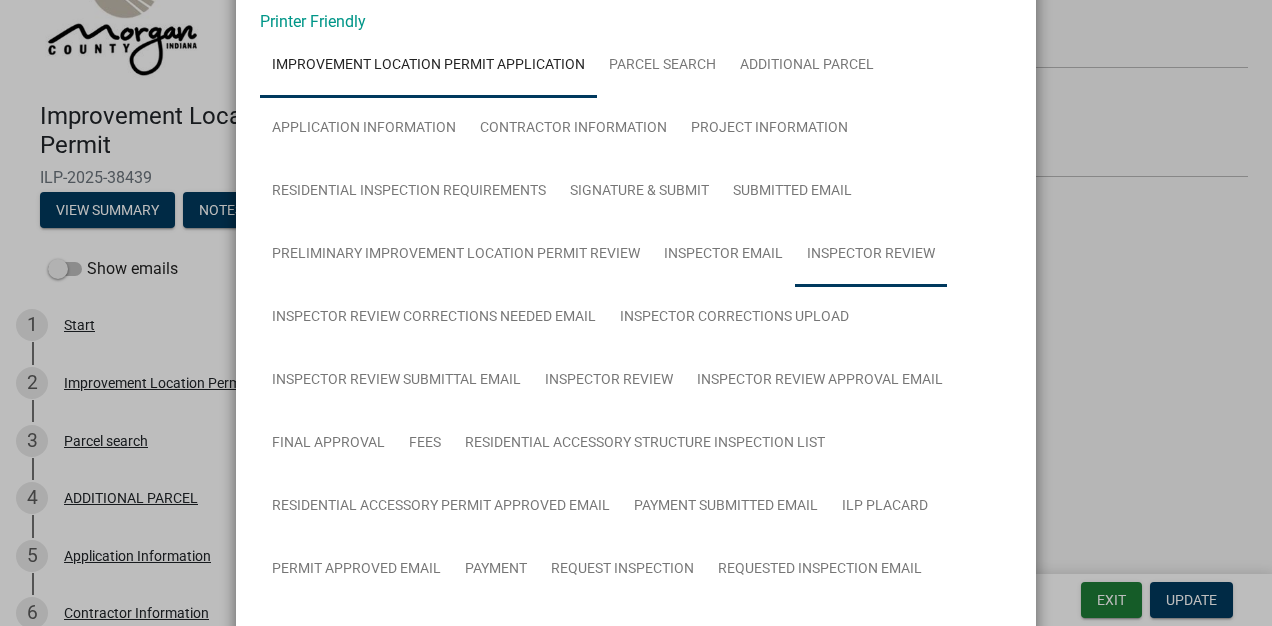 click on "Inspector Review" at bounding box center [871, 255] 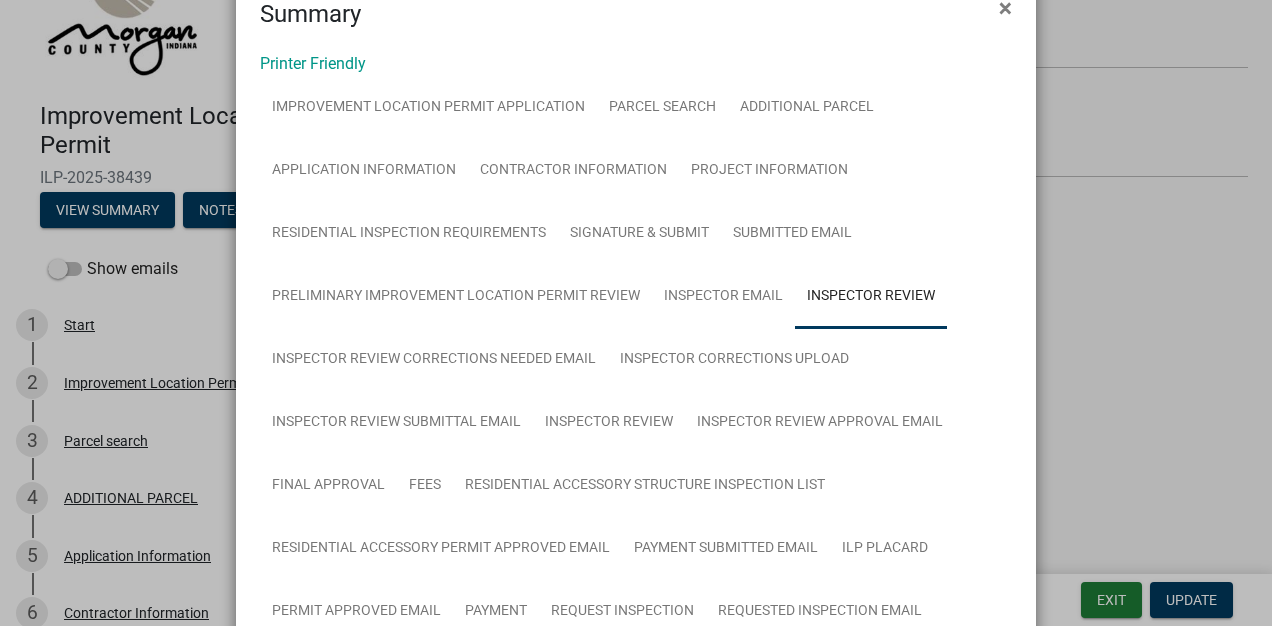 scroll, scrollTop: 41, scrollLeft: 0, axis: vertical 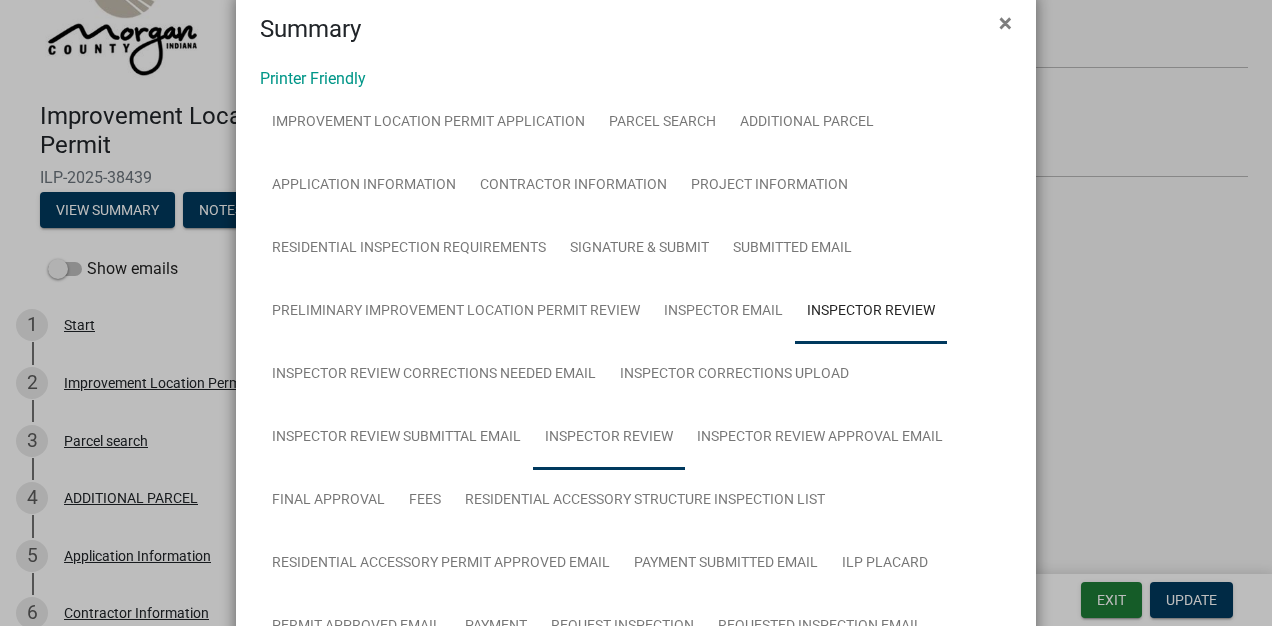 click on "Inspector Review" at bounding box center [609, 438] 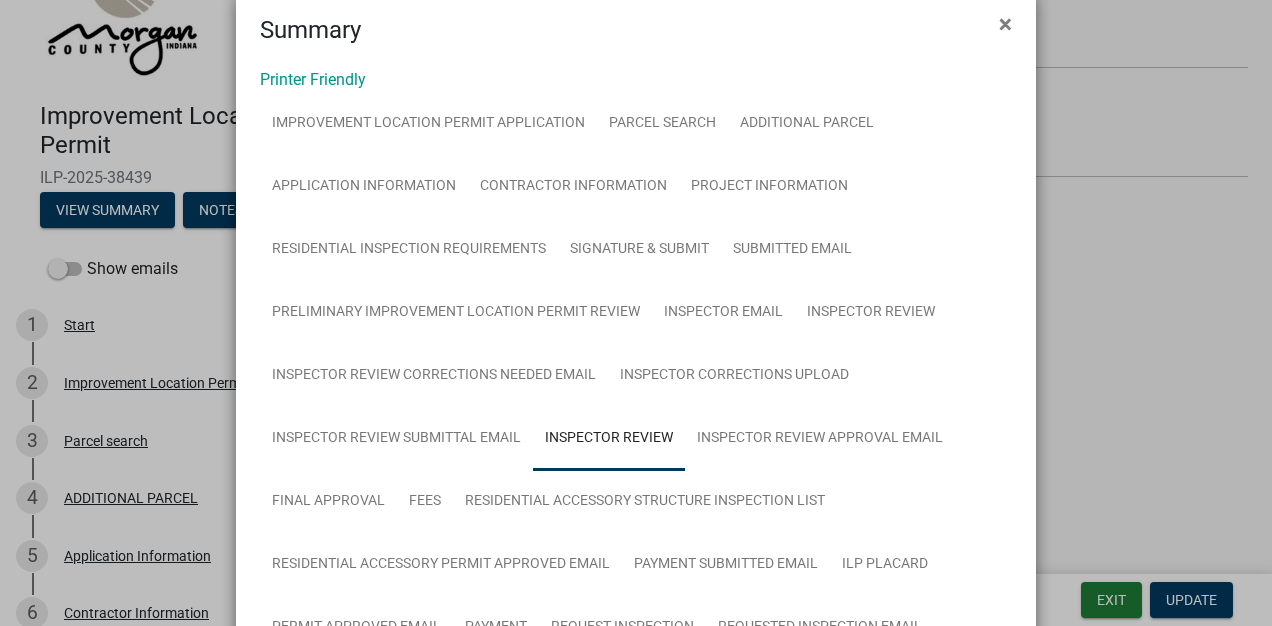 scroll, scrollTop: 0, scrollLeft: 0, axis: both 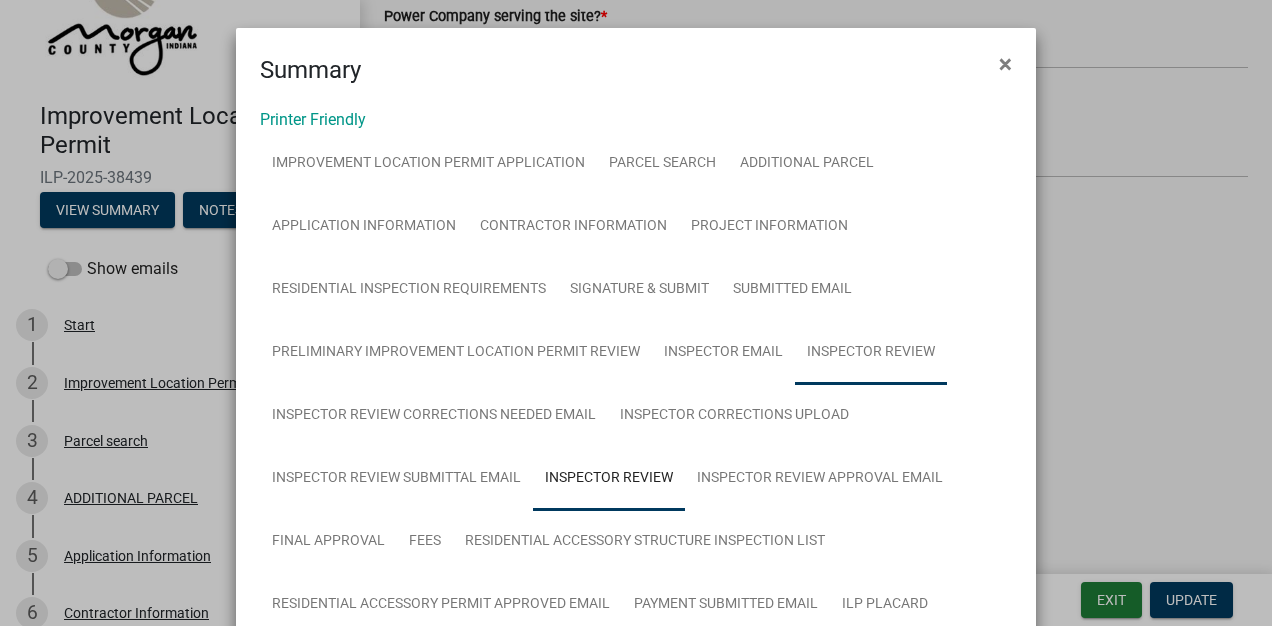 click on "Inspector Review" at bounding box center [871, 353] 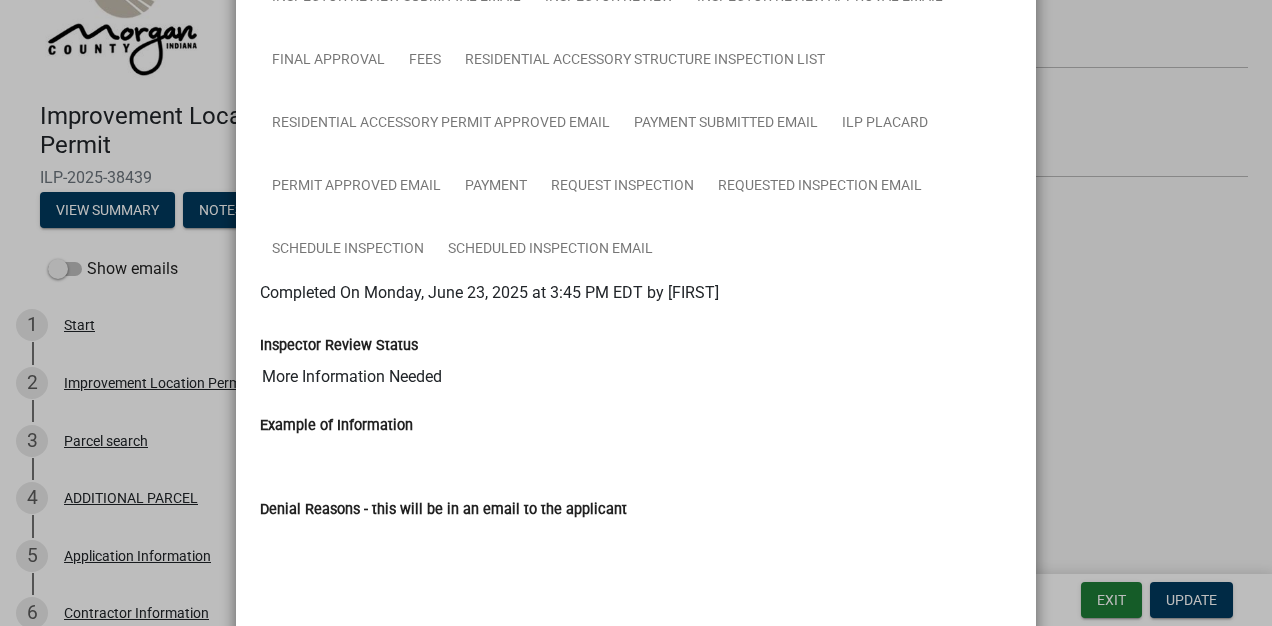 scroll, scrollTop: 0, scrollLeft: 0, axis: both 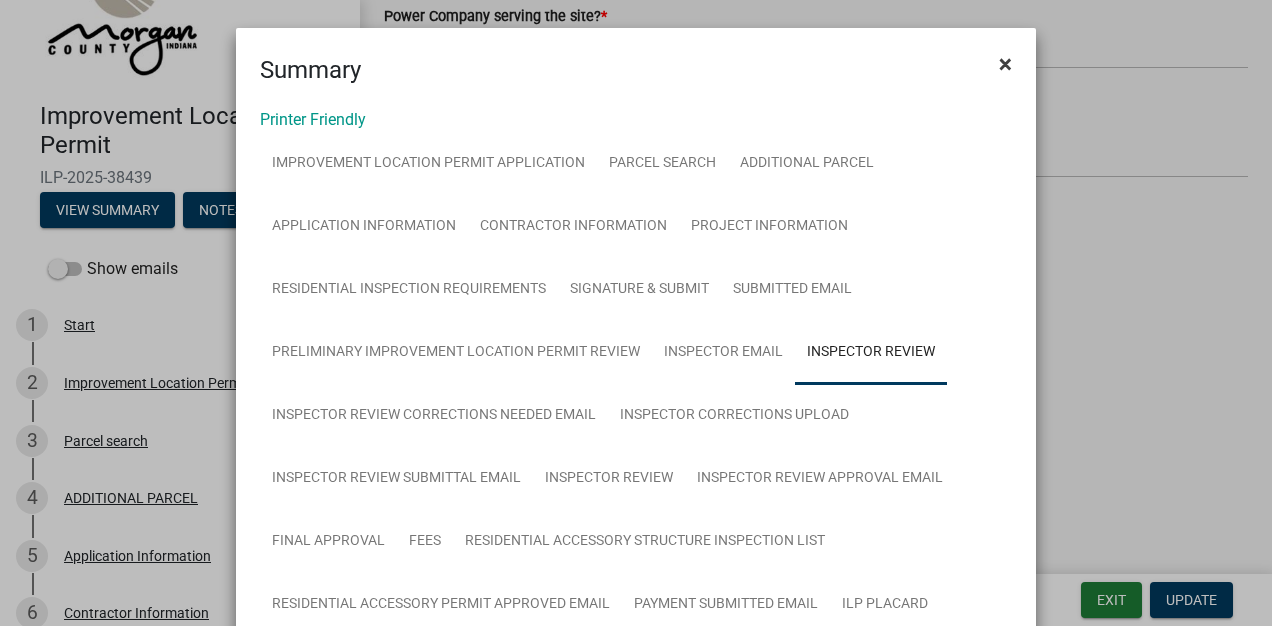 click on "×" 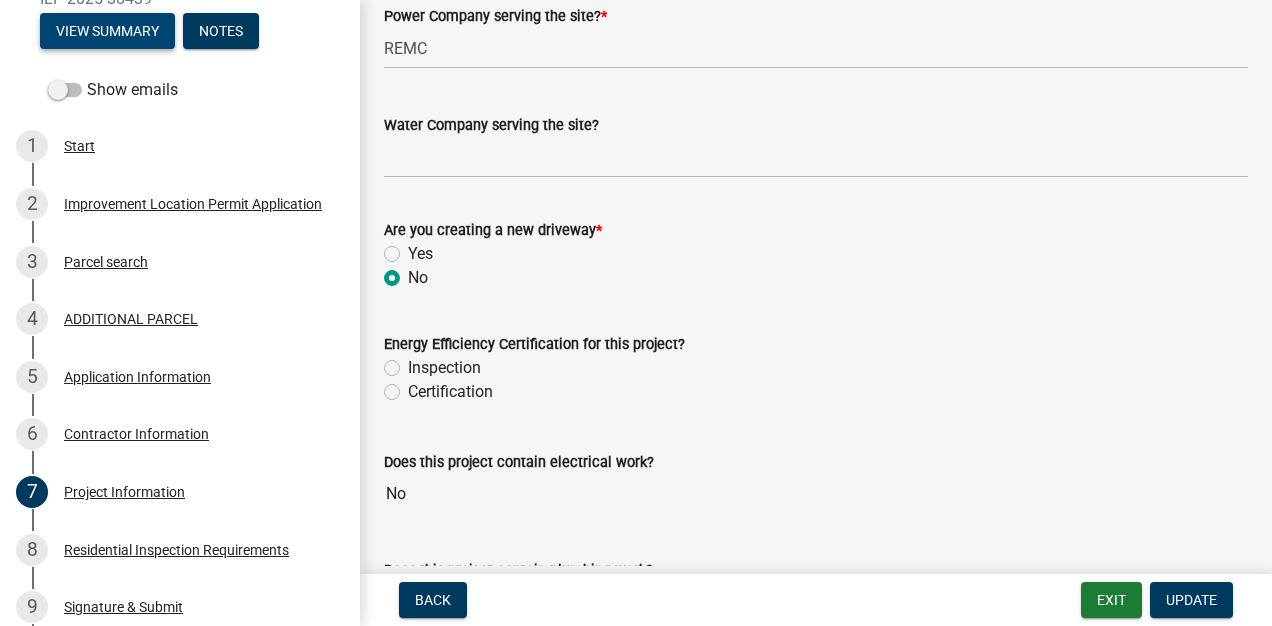 scroll, scrollTop: 283, scrollLeft: 0, axis: vertical 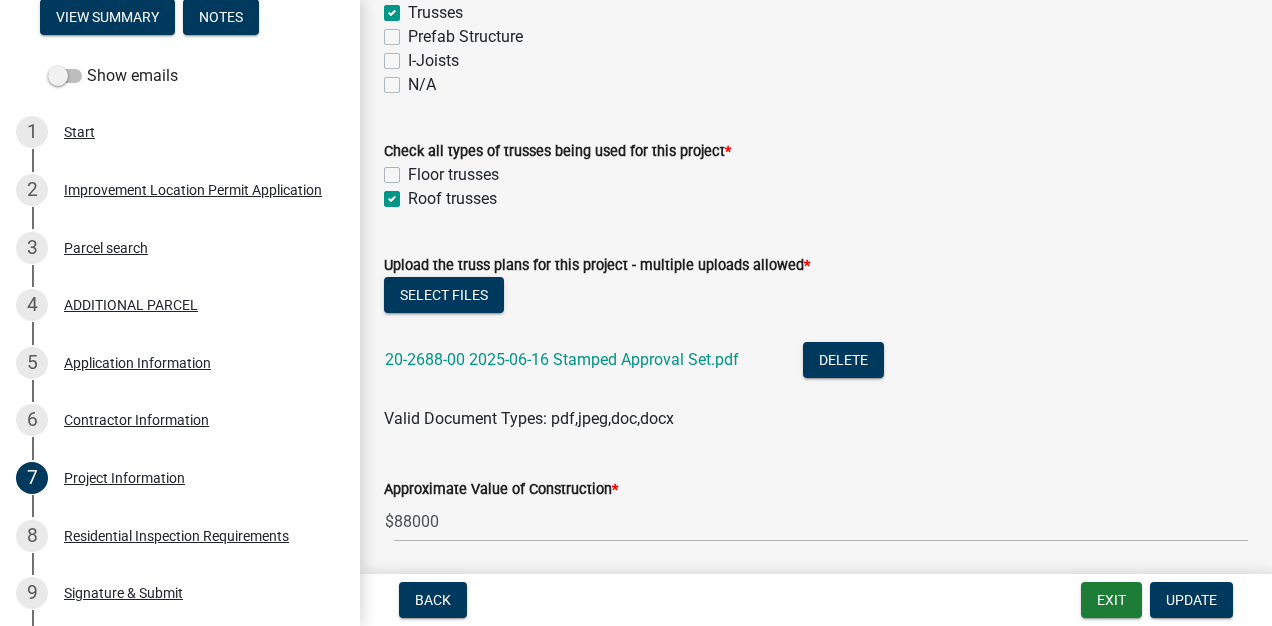 click on "20-2688-00  2025-06-16  Stamped Approval Set.pdf" 